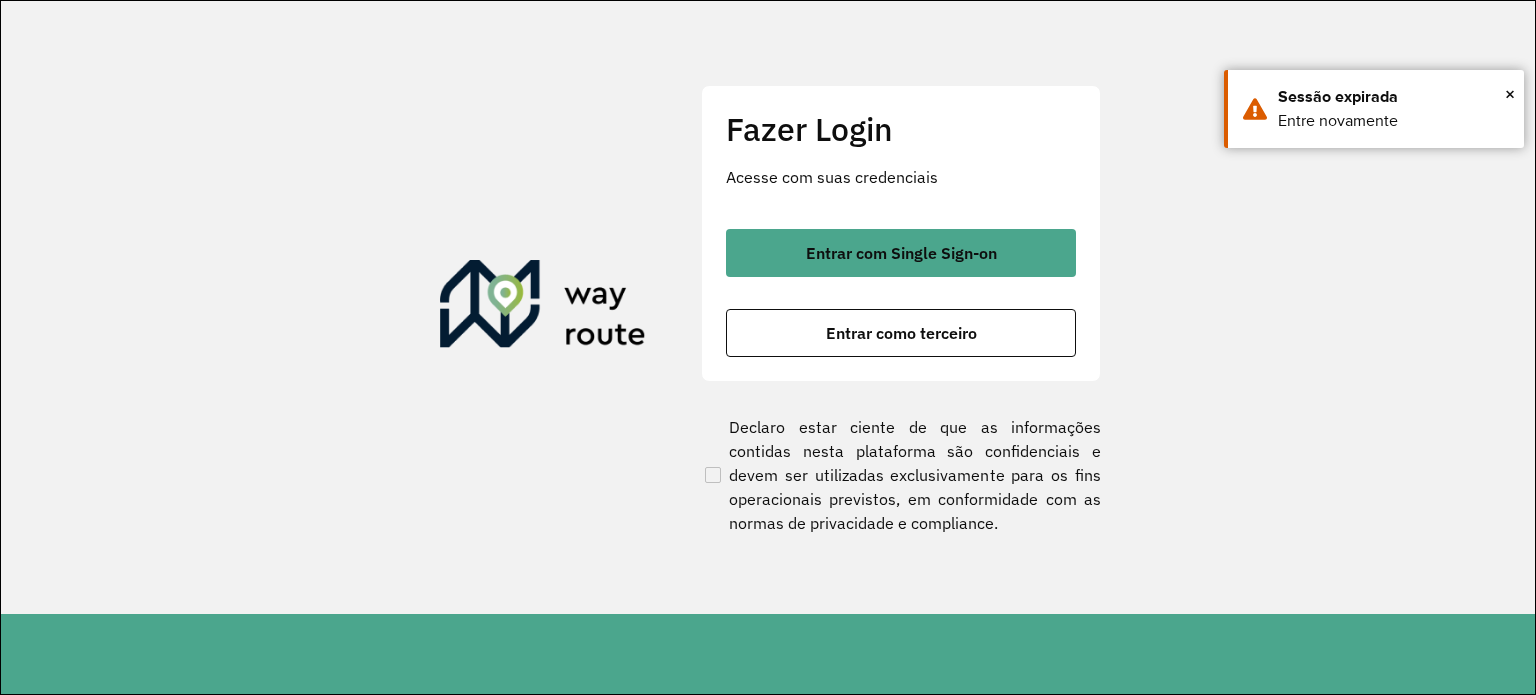 scroll, scrollTop: 0, scrollLeft: 0, axis: both 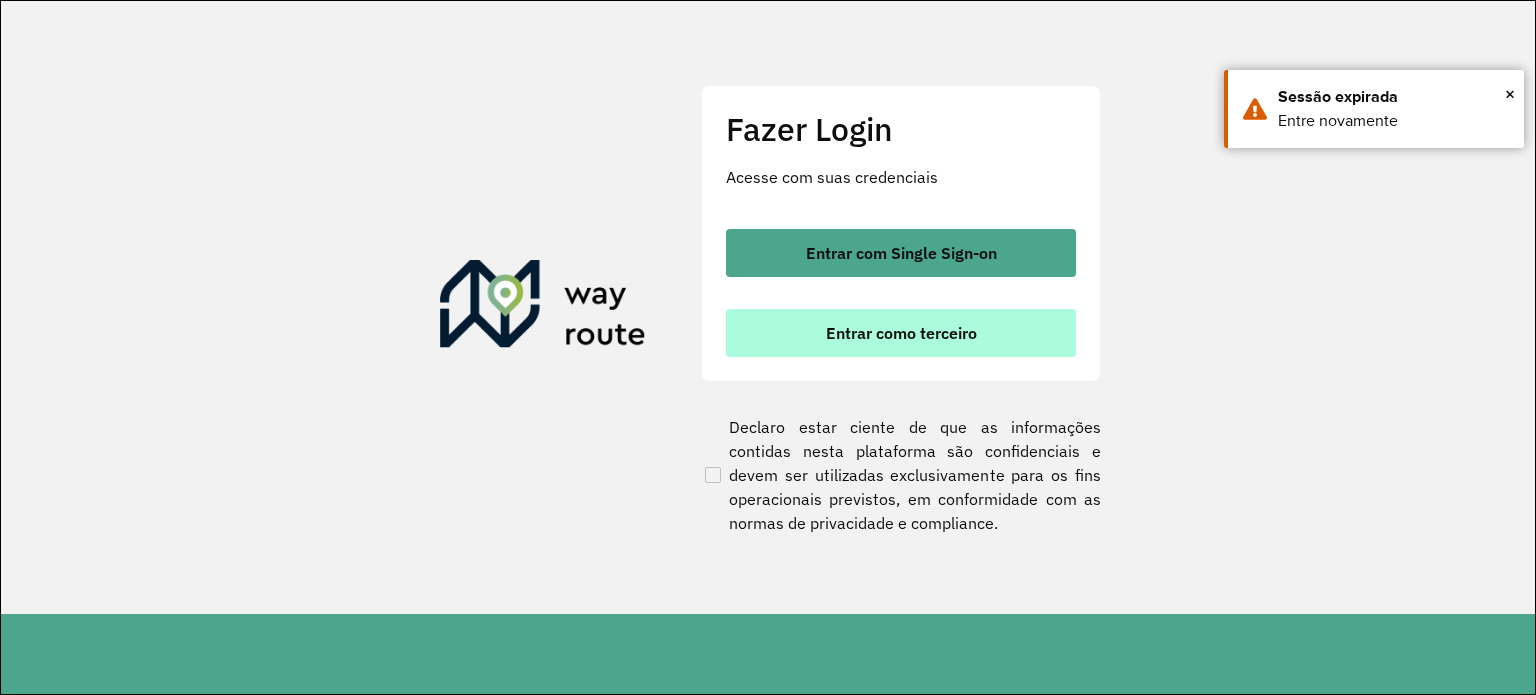 click on "Entrar como terceiro" at bounding box center (901, 333) 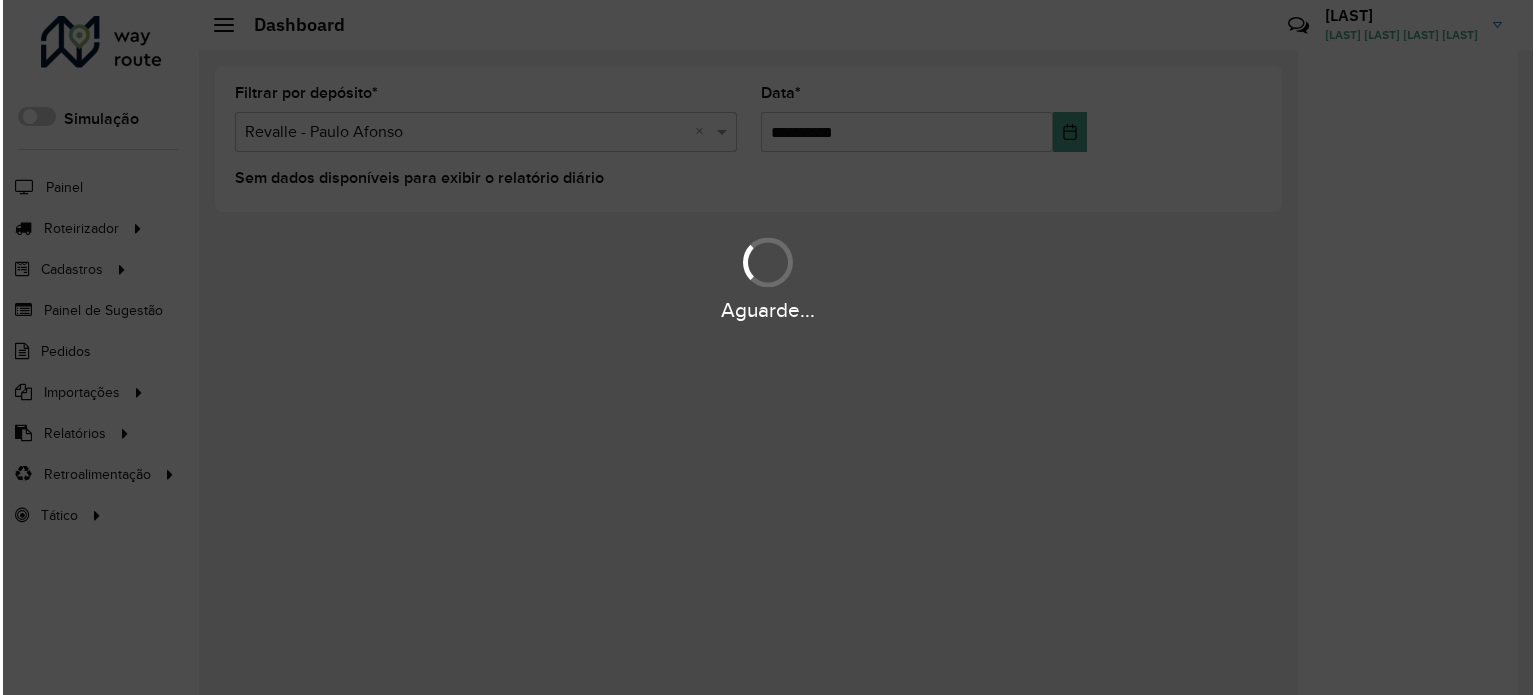 scroll, scrollTop: 0, scrollLeft: 0, axis: both 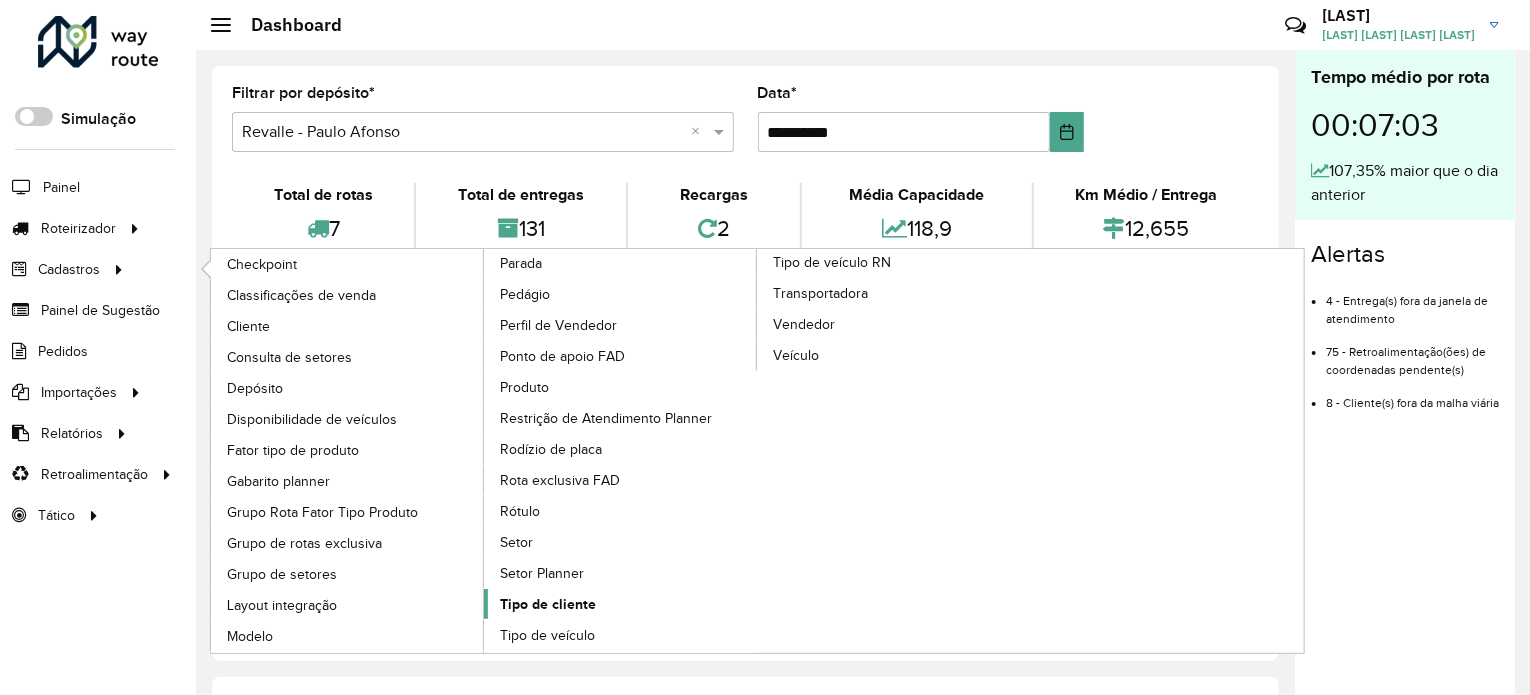 click on "Tipo de cliente" 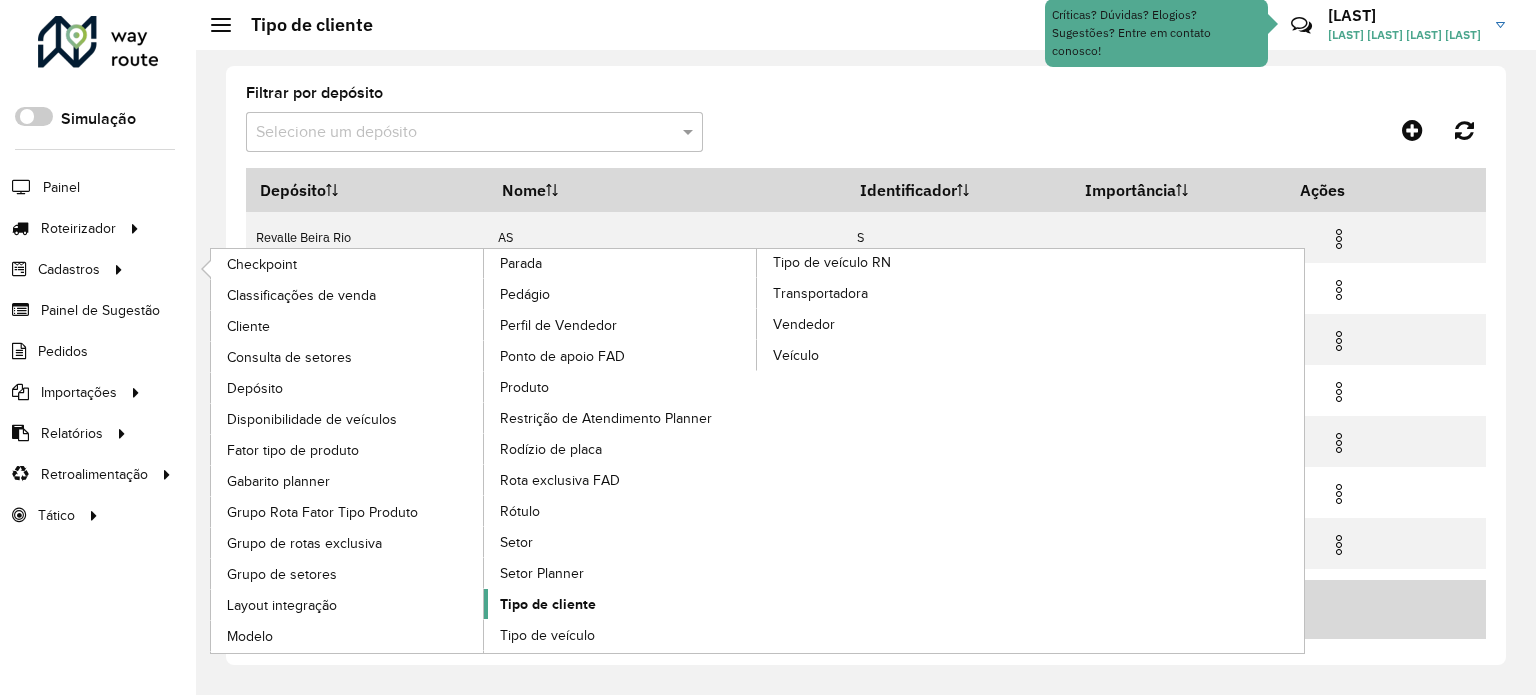 click on "Tipo de cliente" 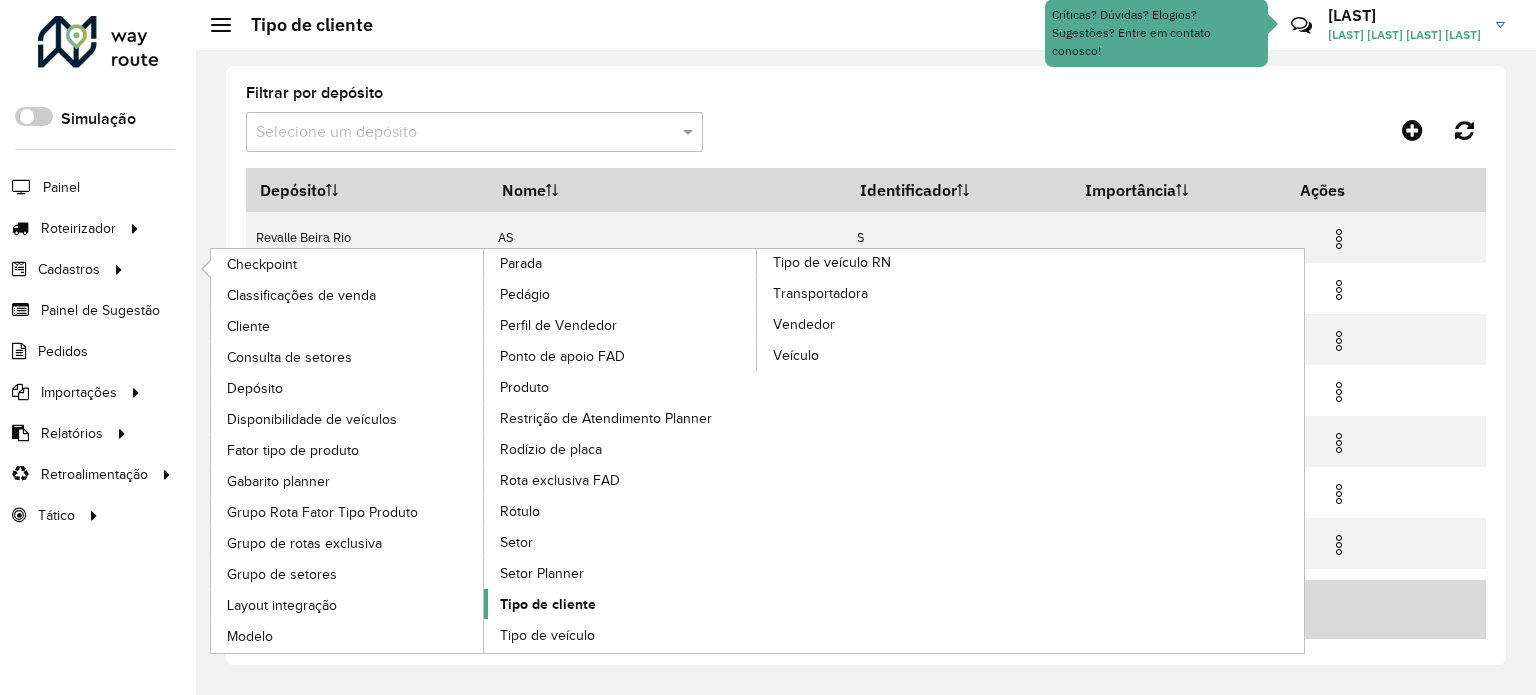 click on "Tipo de cliente" 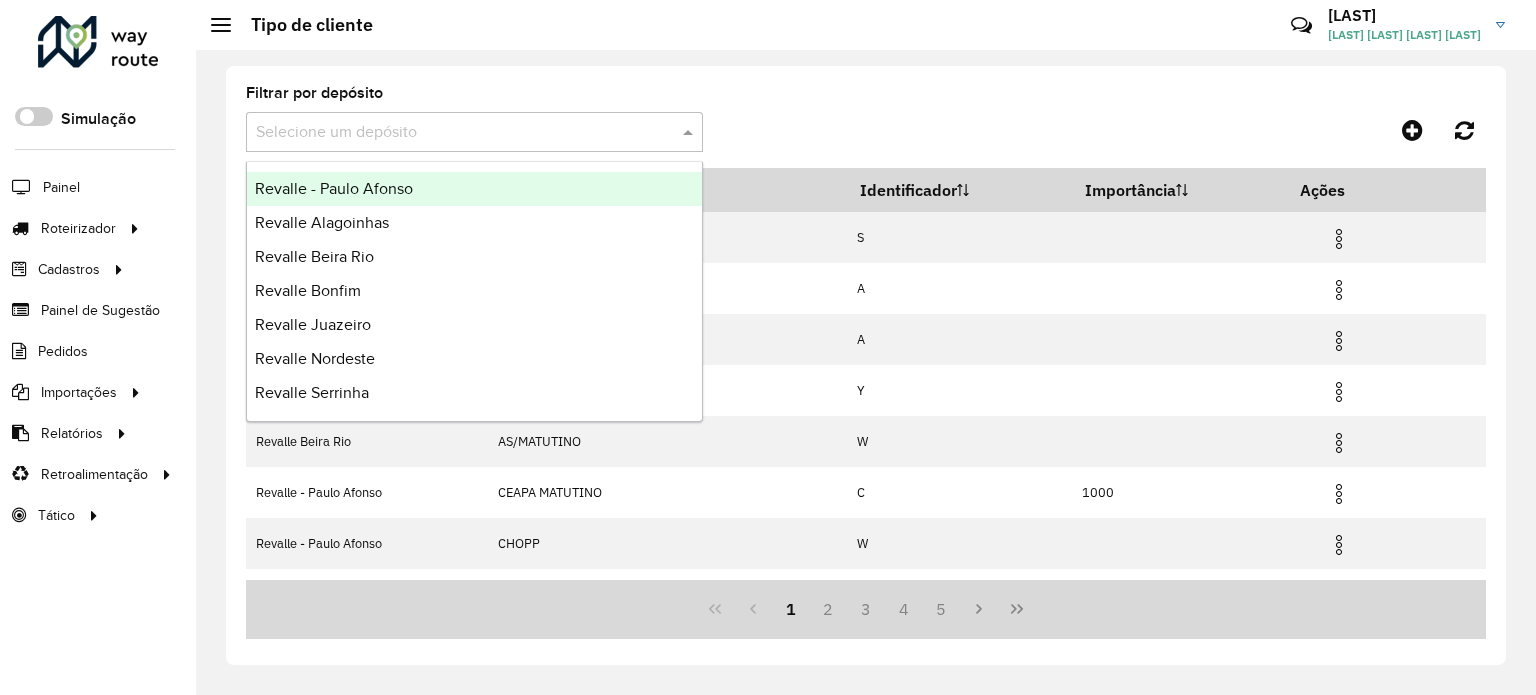 click at bounding box center (454, 133) 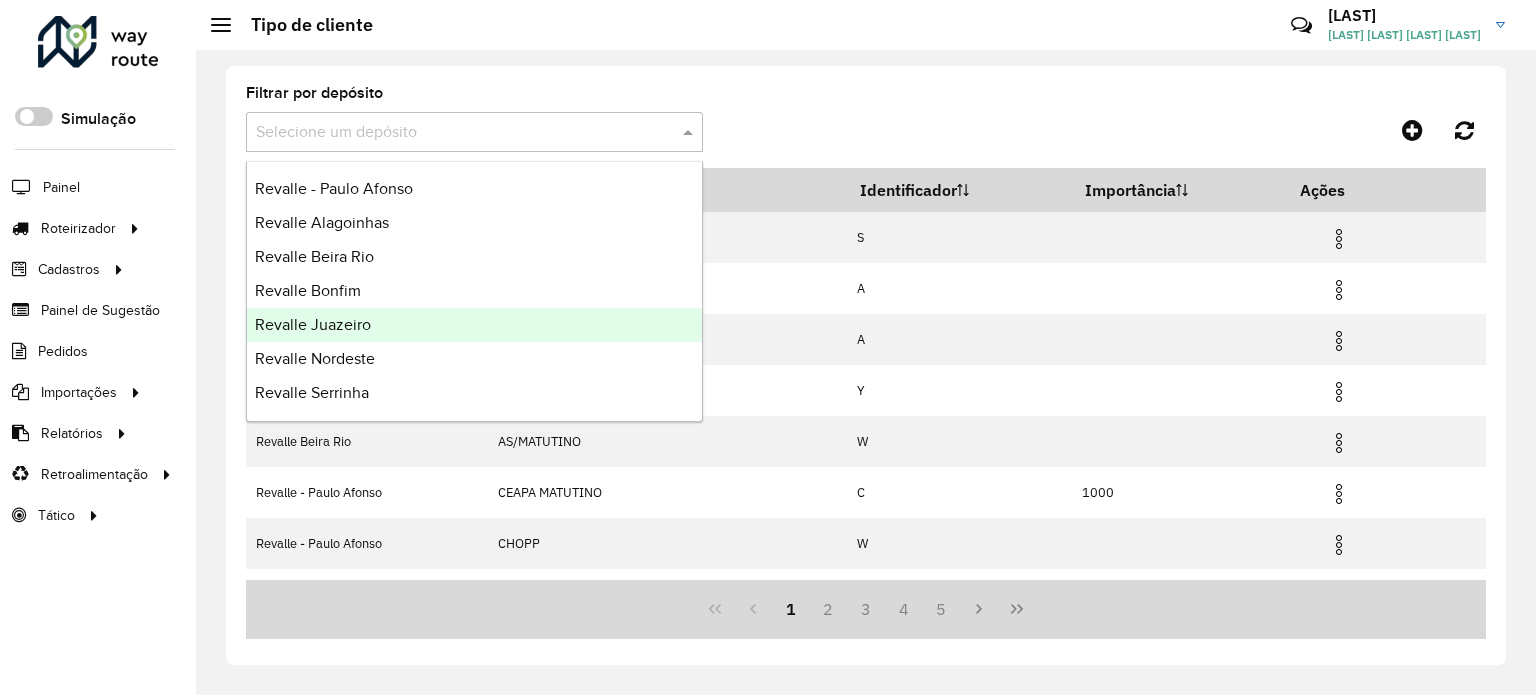 click on "Revalle Juazeiro" at bounding box center [474, 325] 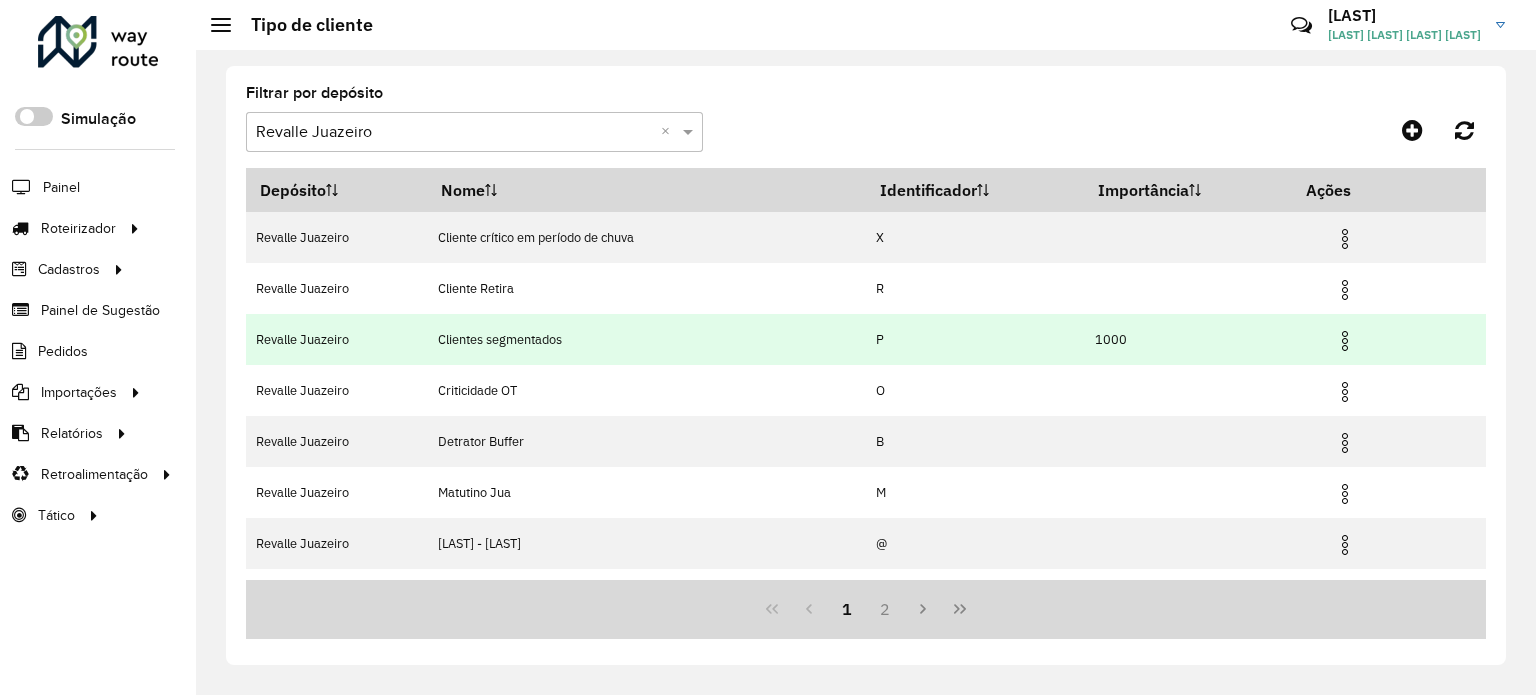 drag, startPoint x: 1087, startPoint y: 347, endPoint x: 1152, endPoint y: 344, distance: 65.06919 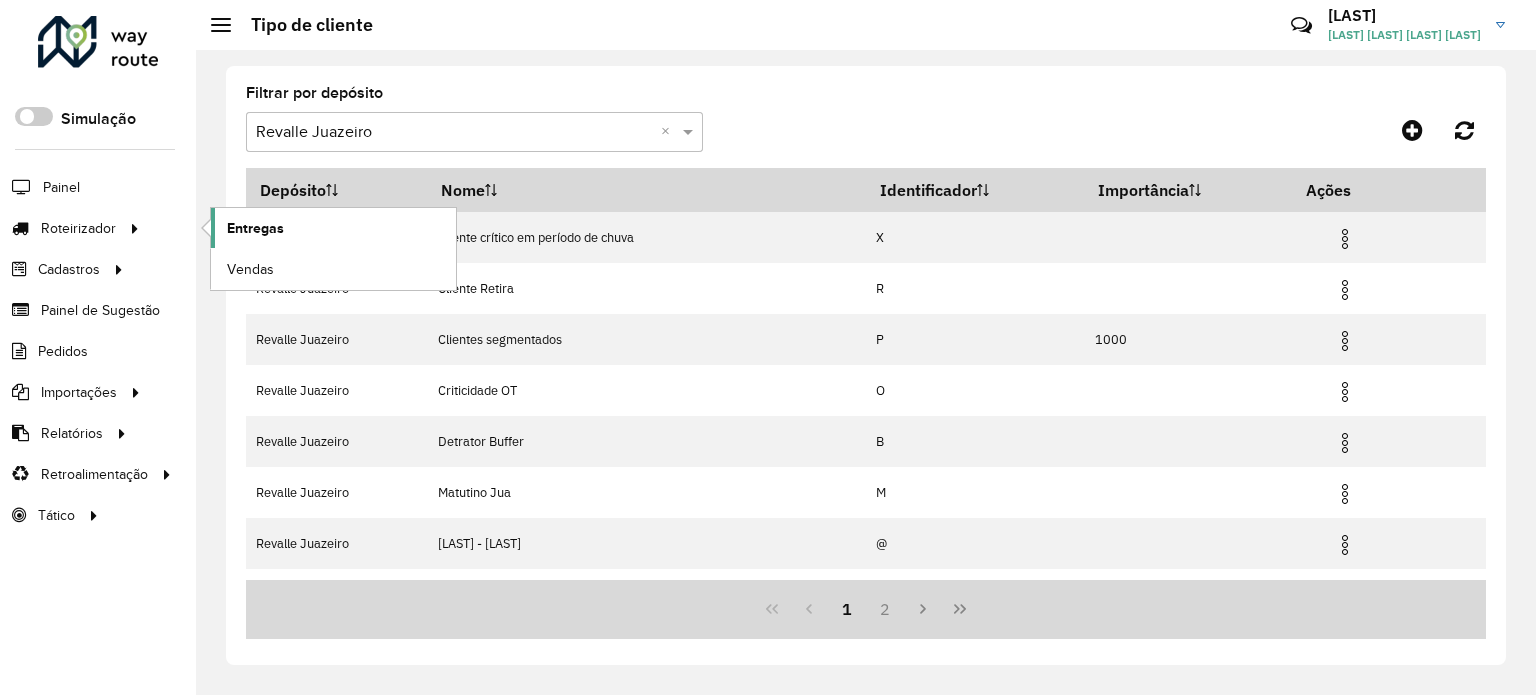 click on "Entregas" 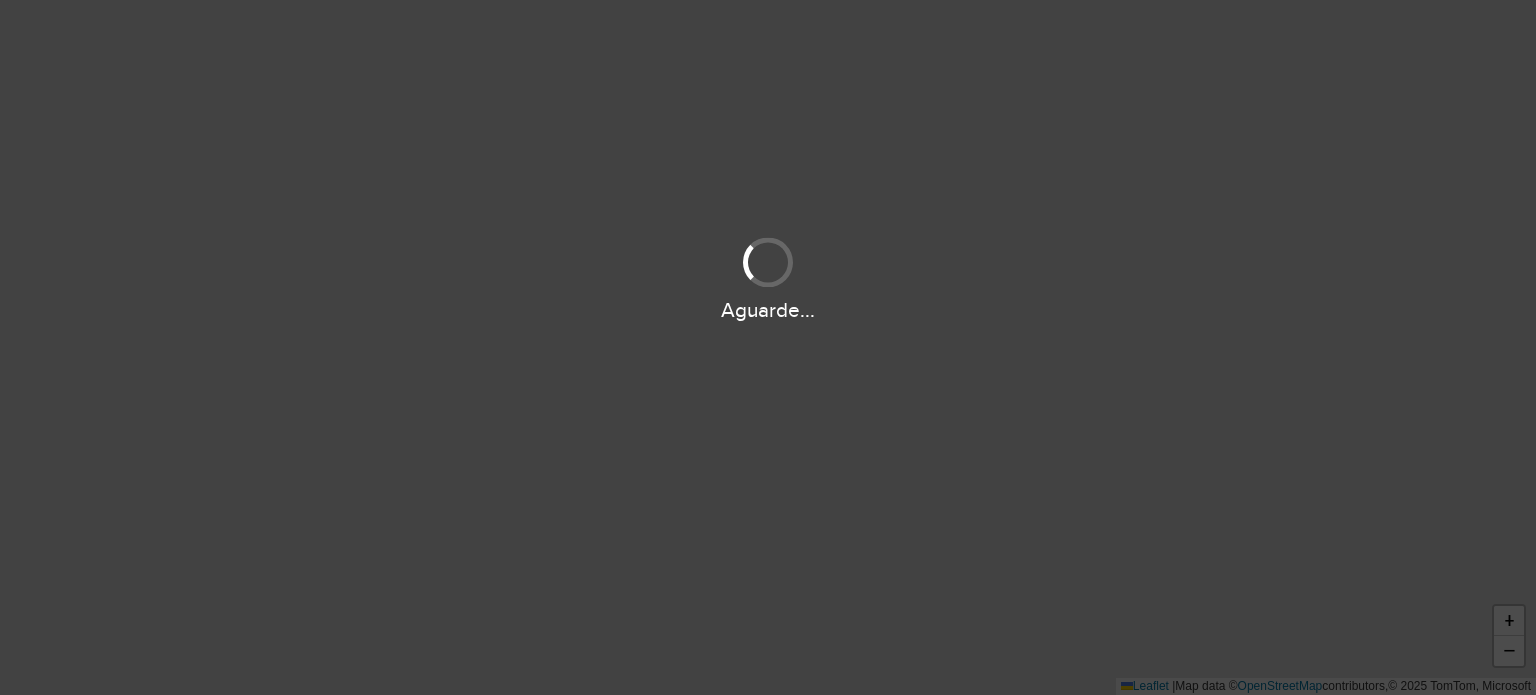 scroll, scrollTop: 0, scrollLeft: 0, axis: both 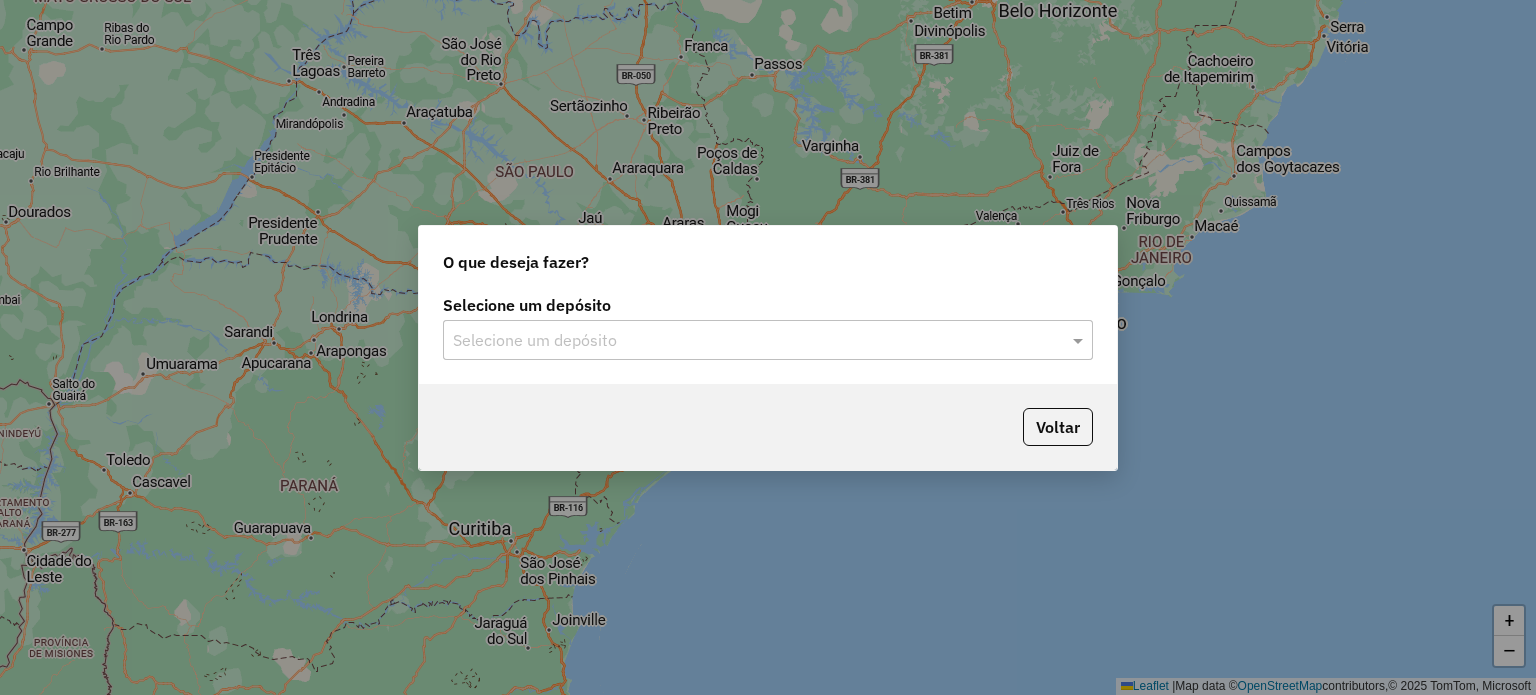 click 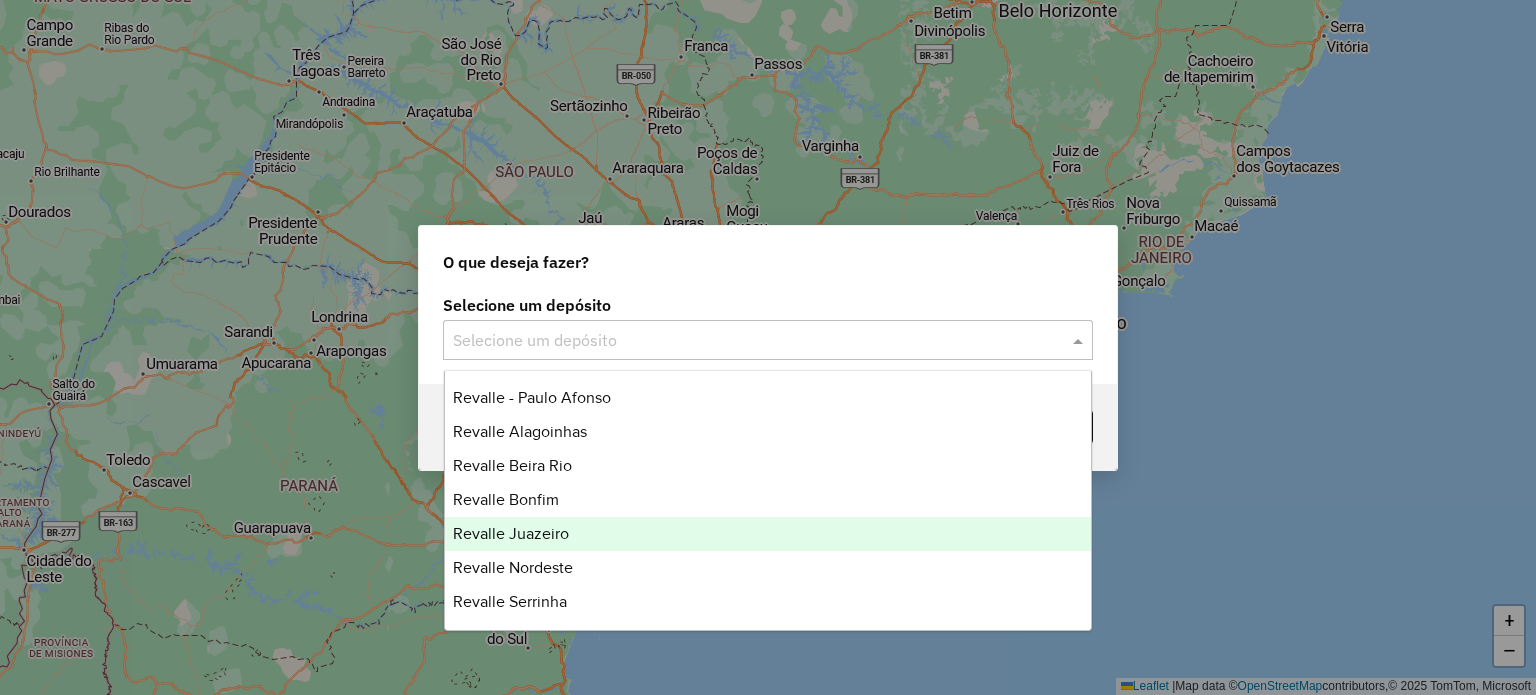 click on "Revalle Juazeiro" at bounding box center [511, 533] 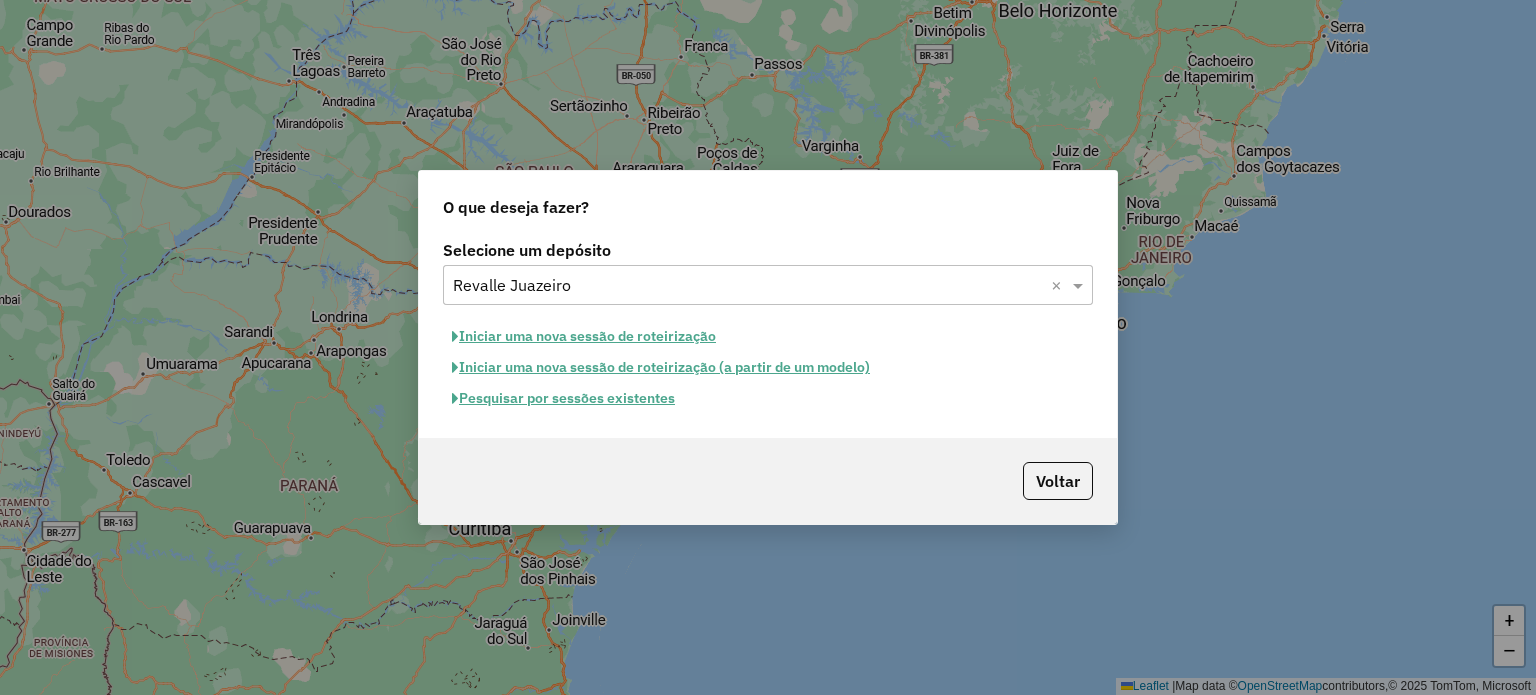 click on "Iniciar uma nova sessão de roteirização" 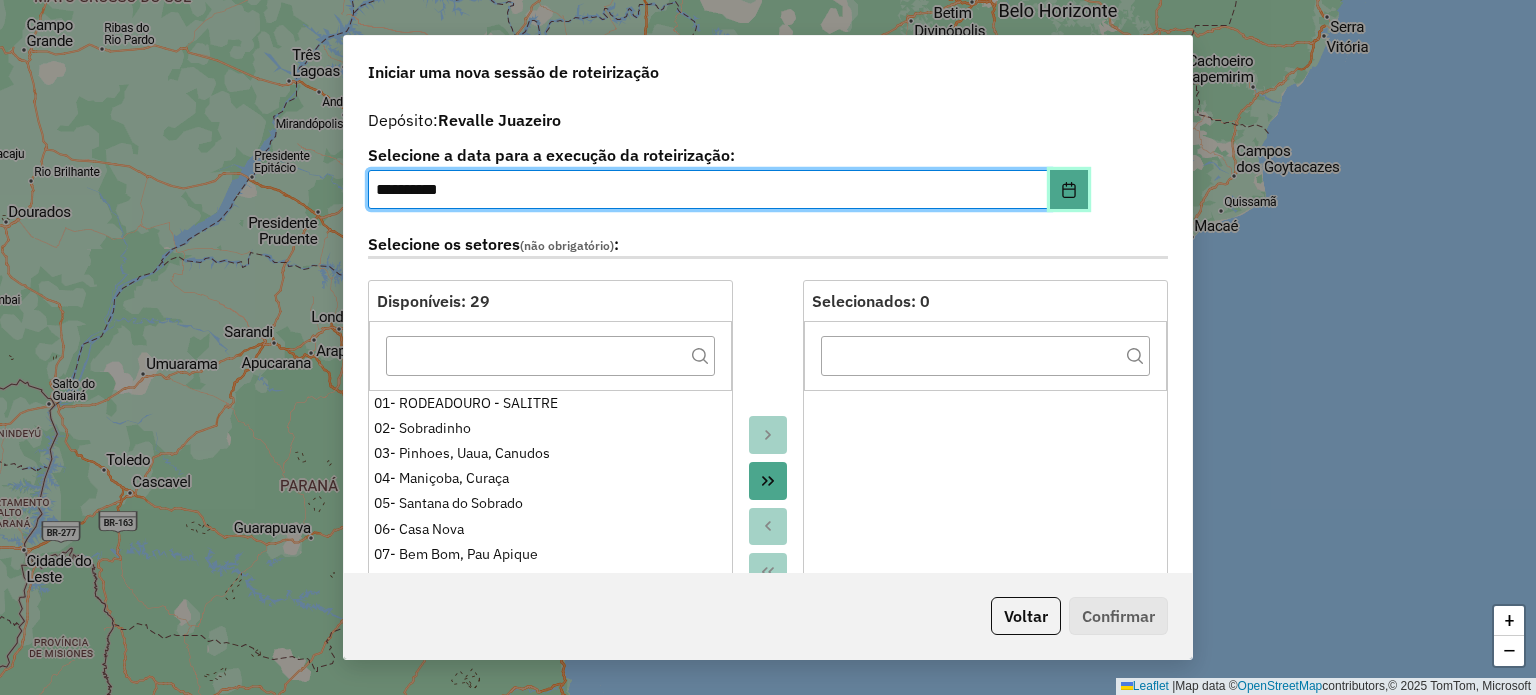 click at bounding box center [1069, 190] 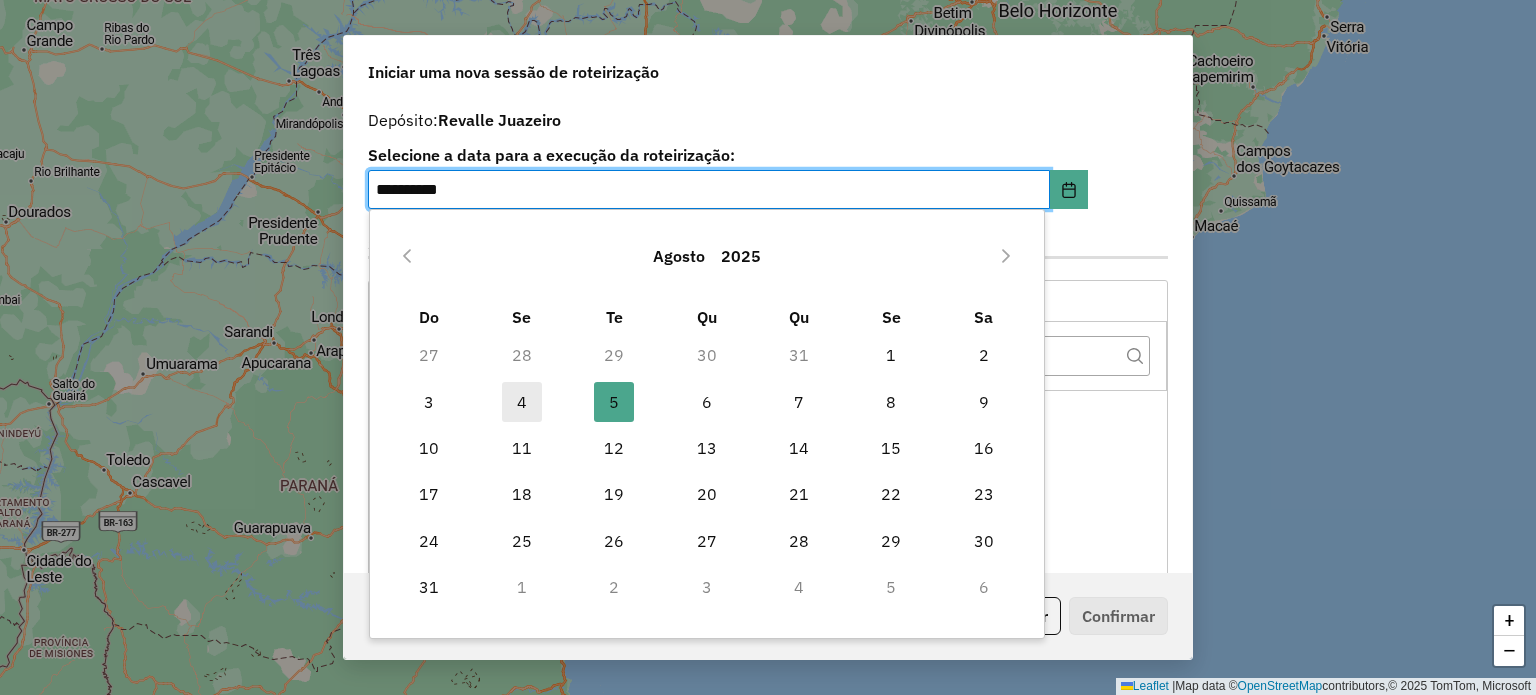 click on "4" at bounding box center [522, 402] 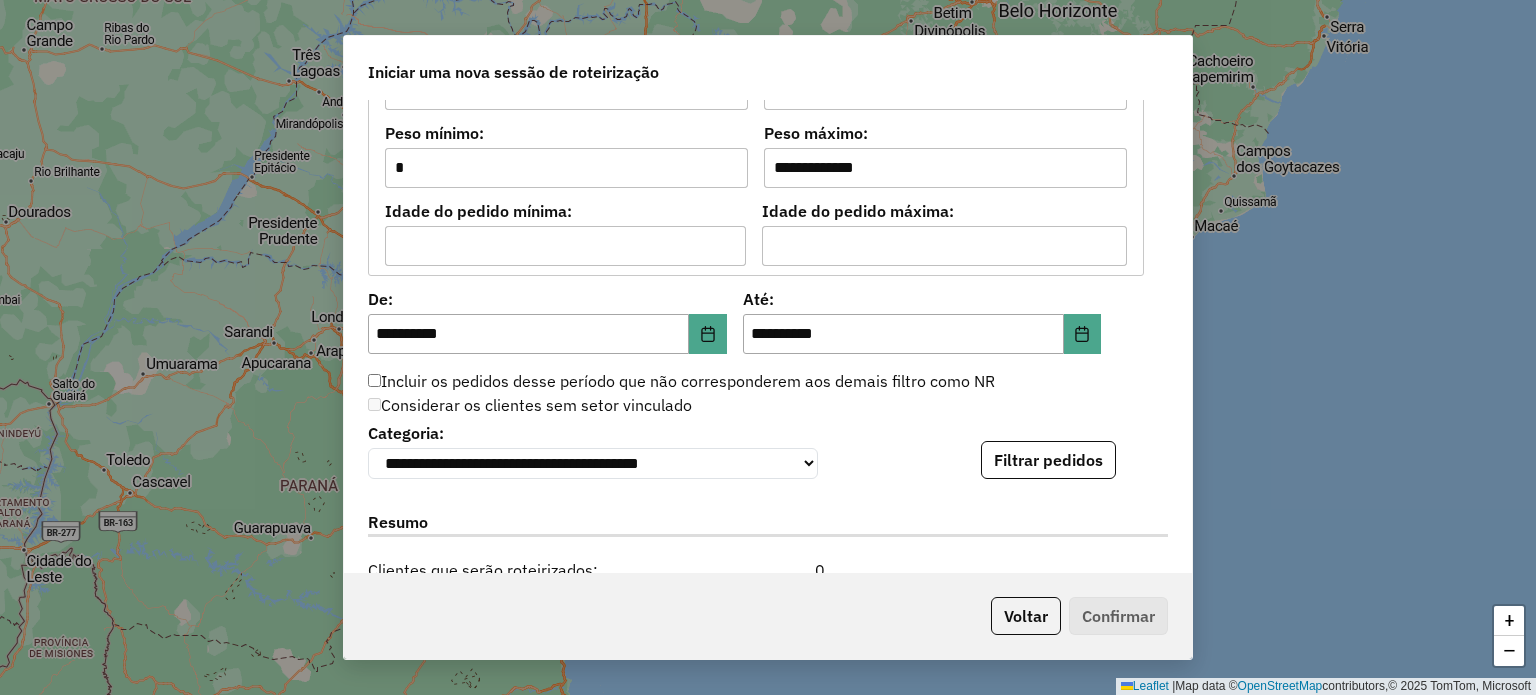 scroll, scrollTop: 2060, scrollLeft: 0, axis: vertical 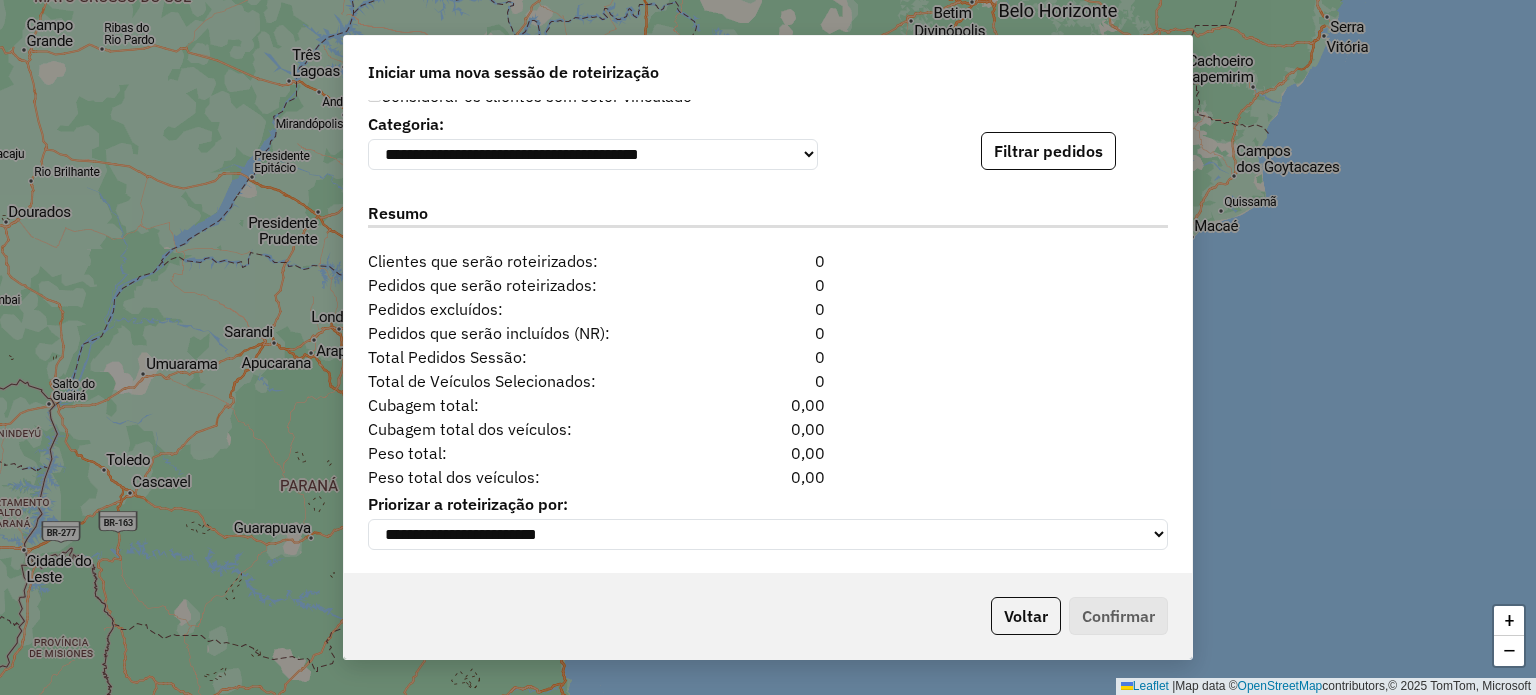 click on "Filtrar pedidos" 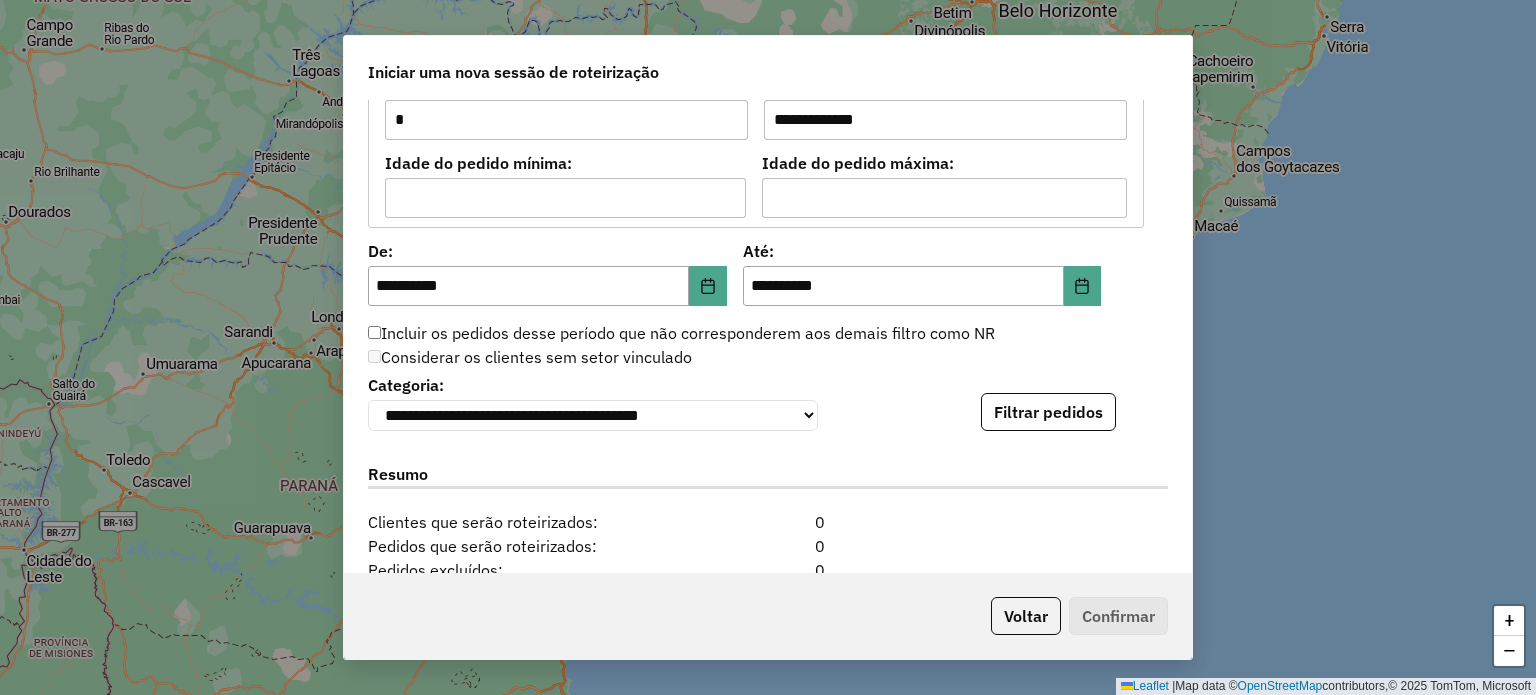 scroll, scrollTop: 1760, scrollLeft: 0, axis: vertical 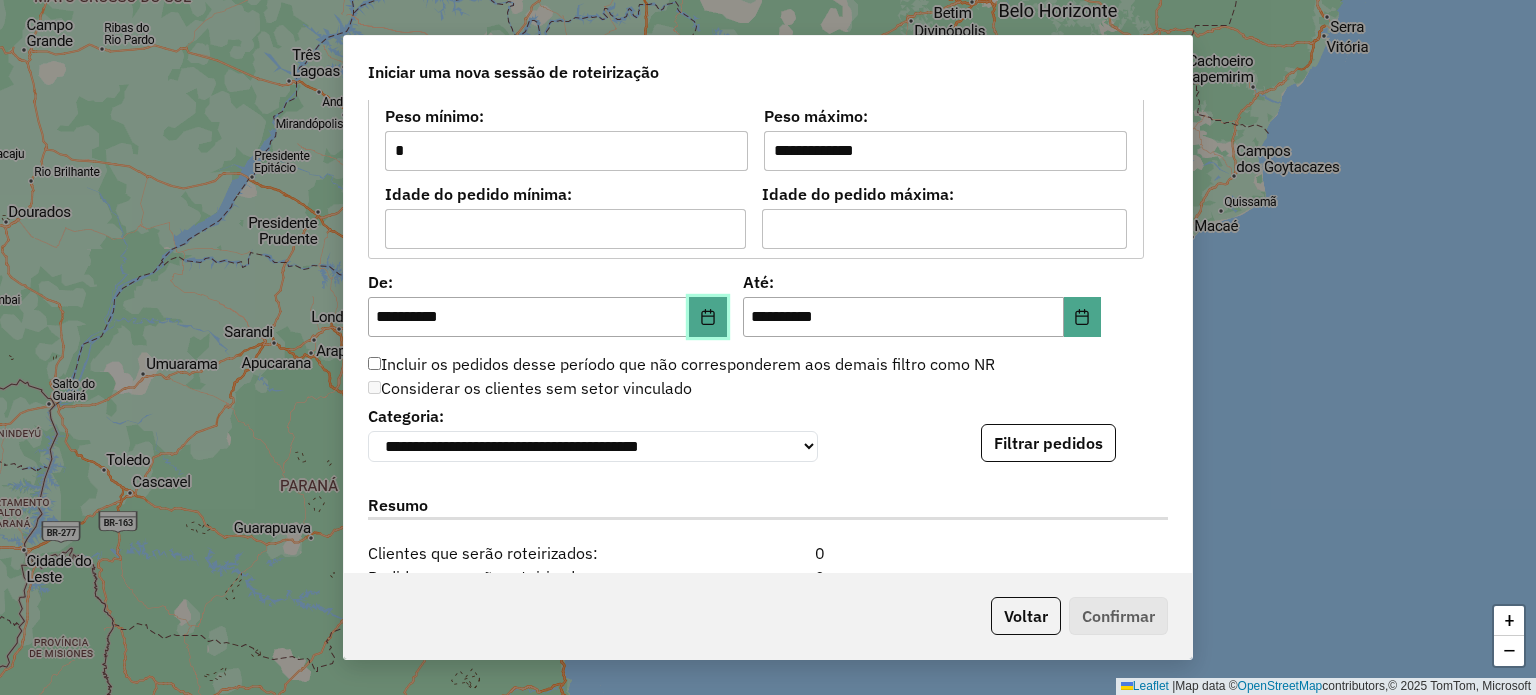click at bounding box center [708, 317] 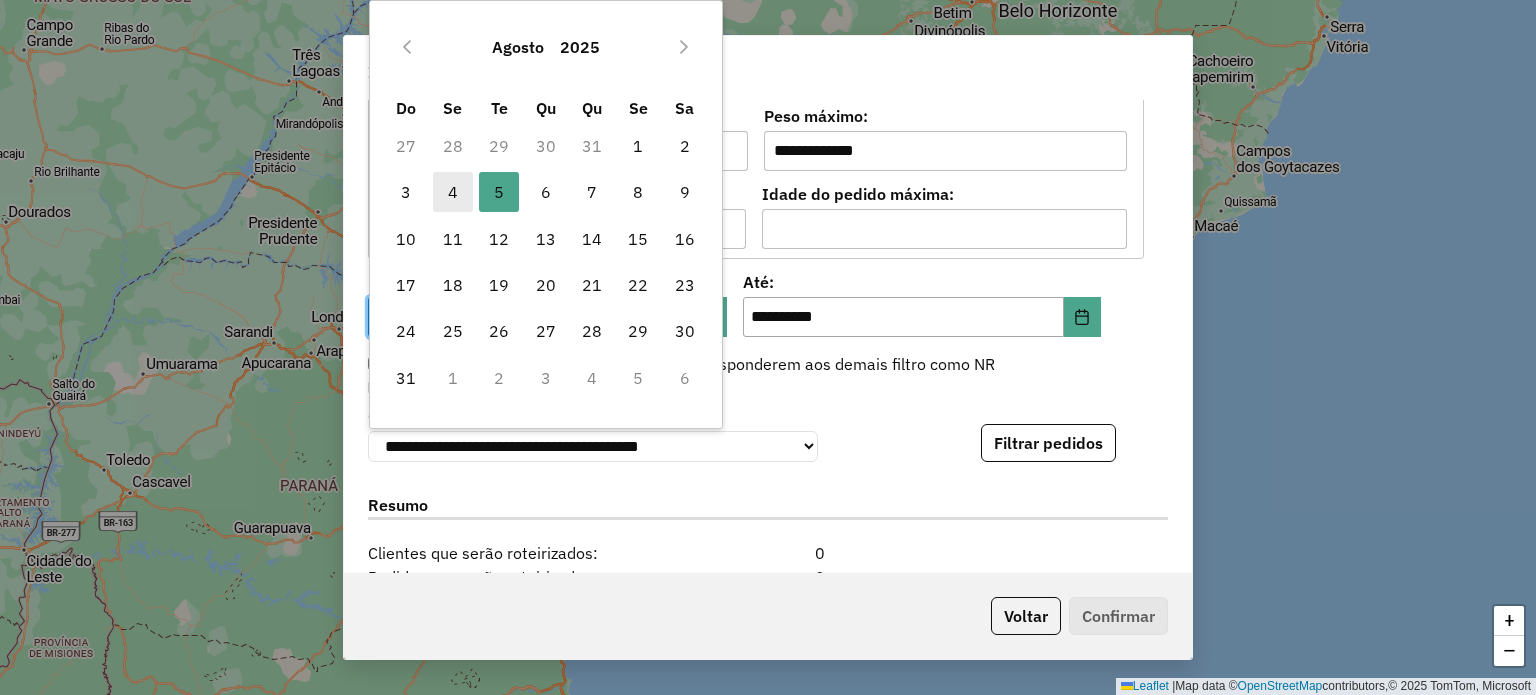 click on "4" at bounding box center (453, 192) 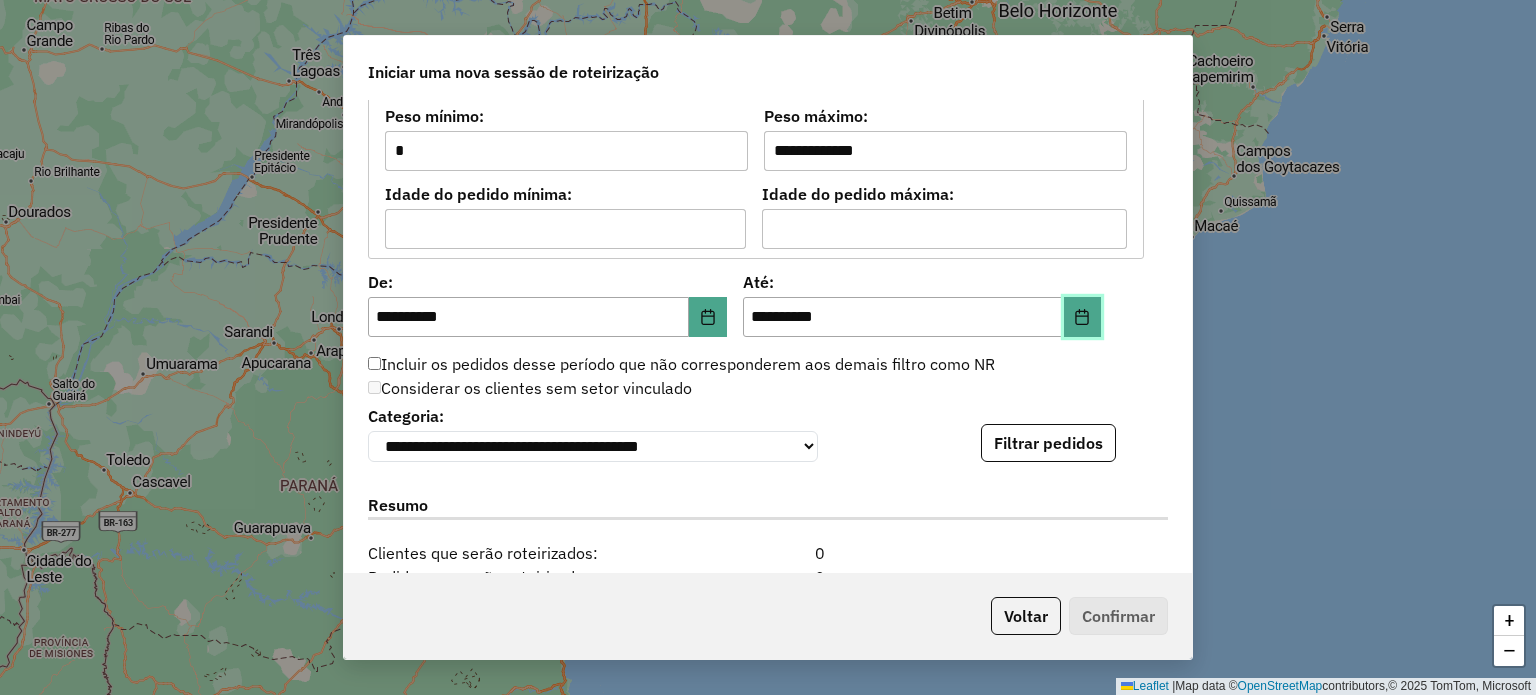 click 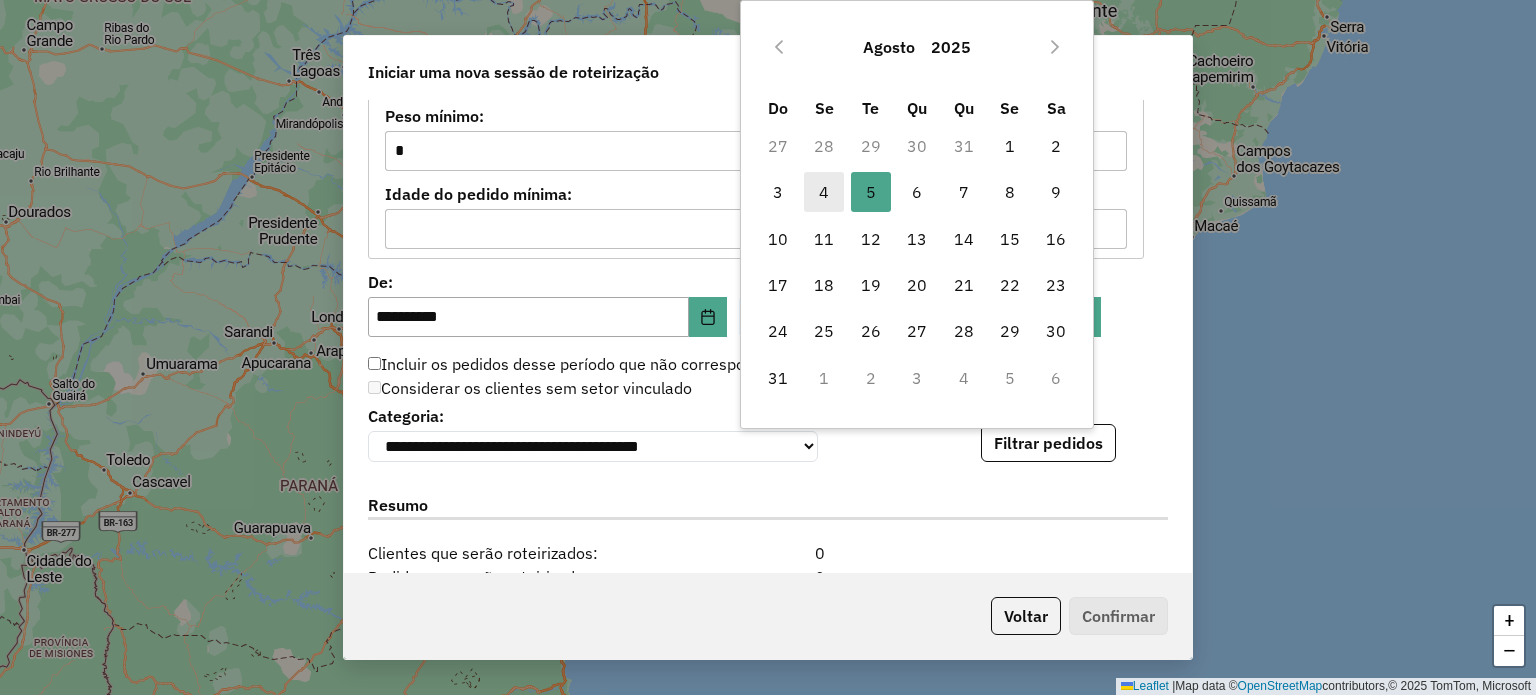 click on "4" at bounding box center [824, 192] 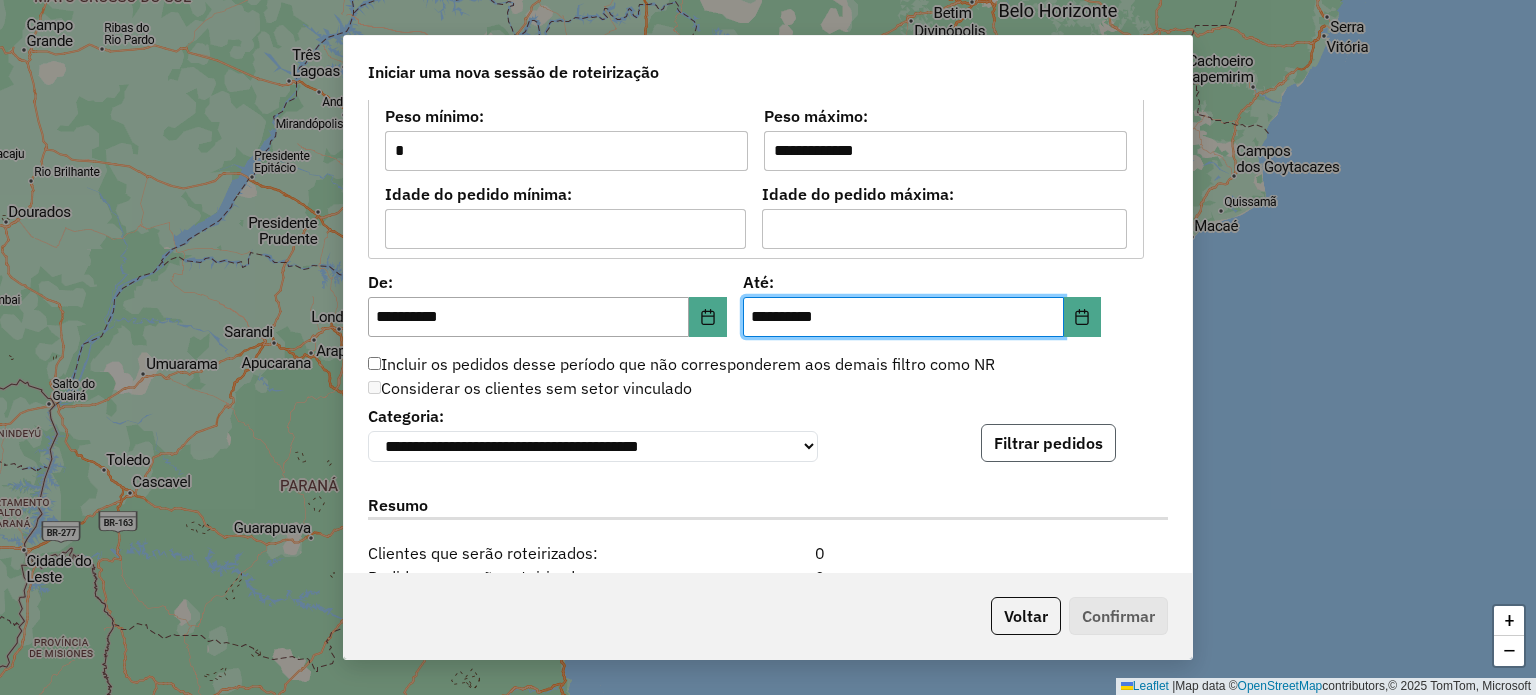 click on "Filtrar pedidos" 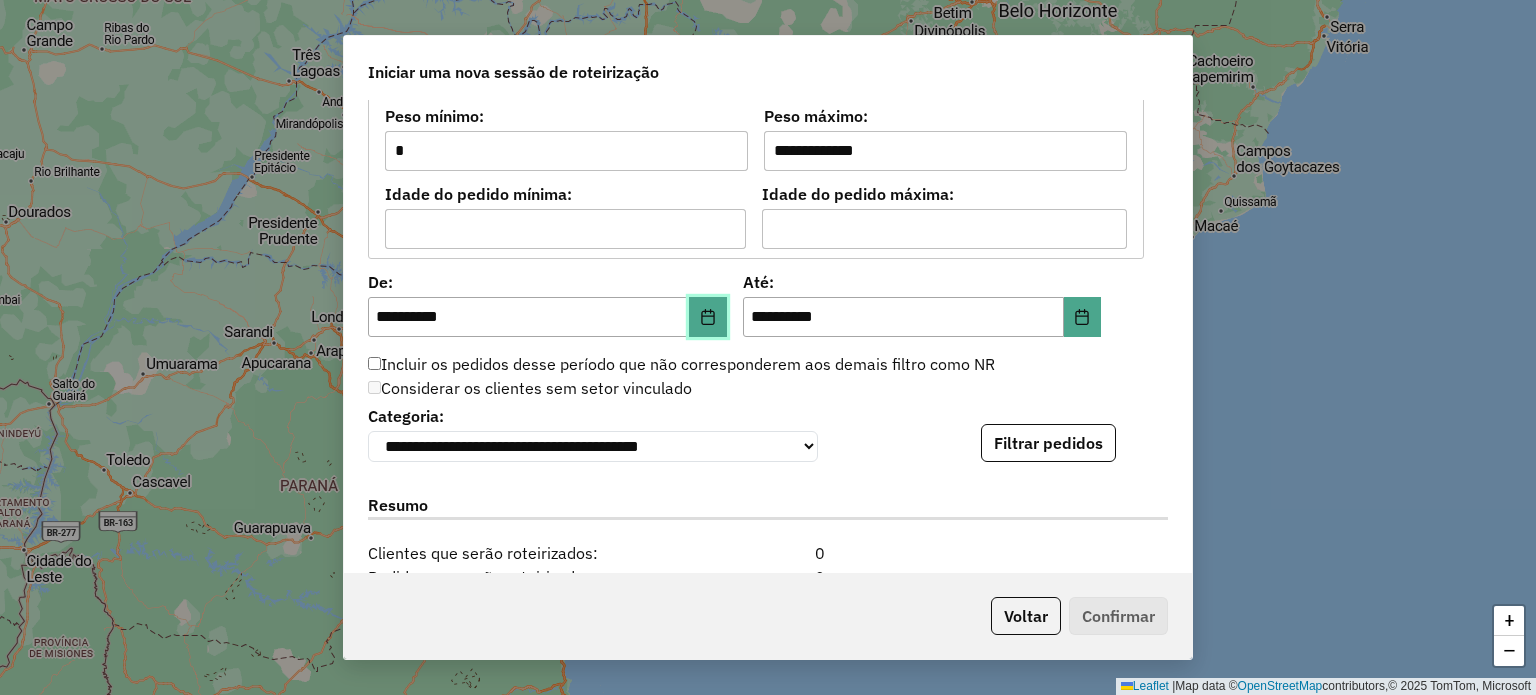 click 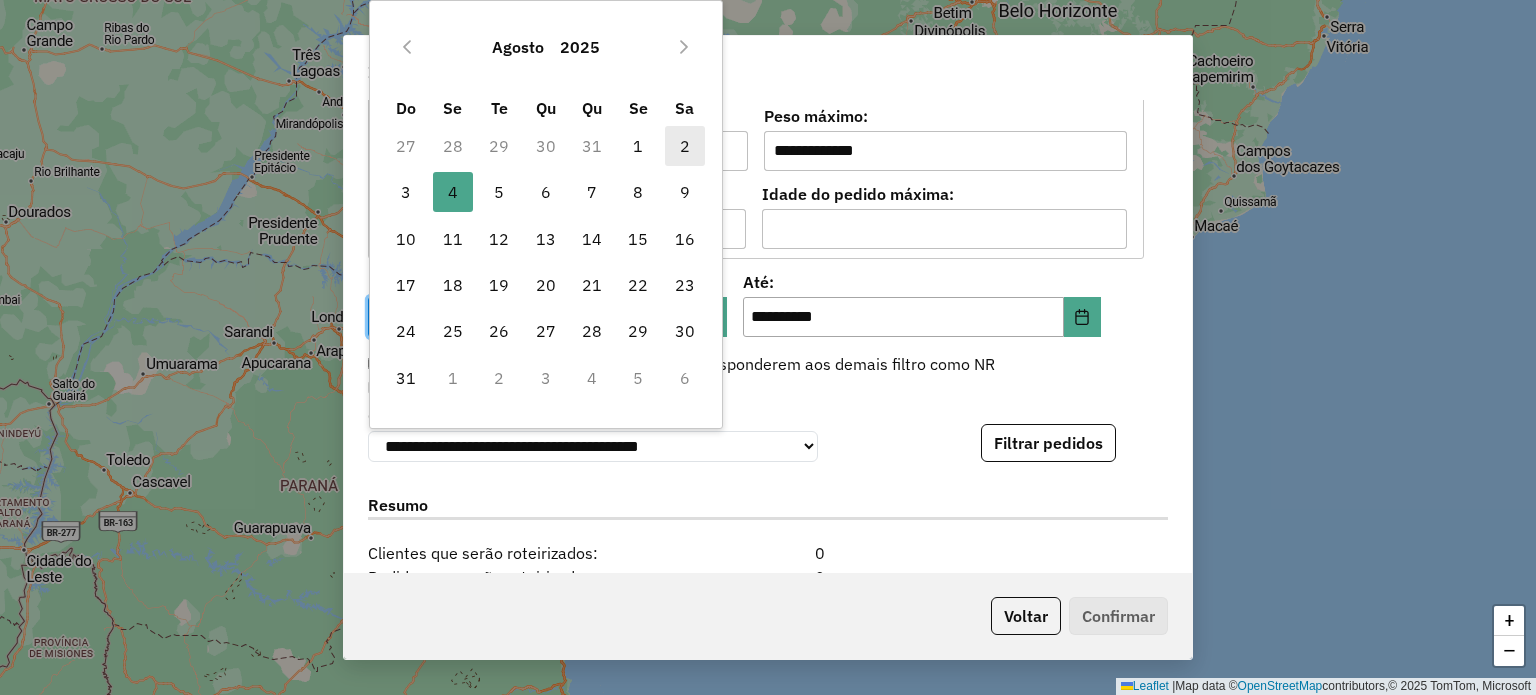 click on "2" at bounding box center (685, 146) 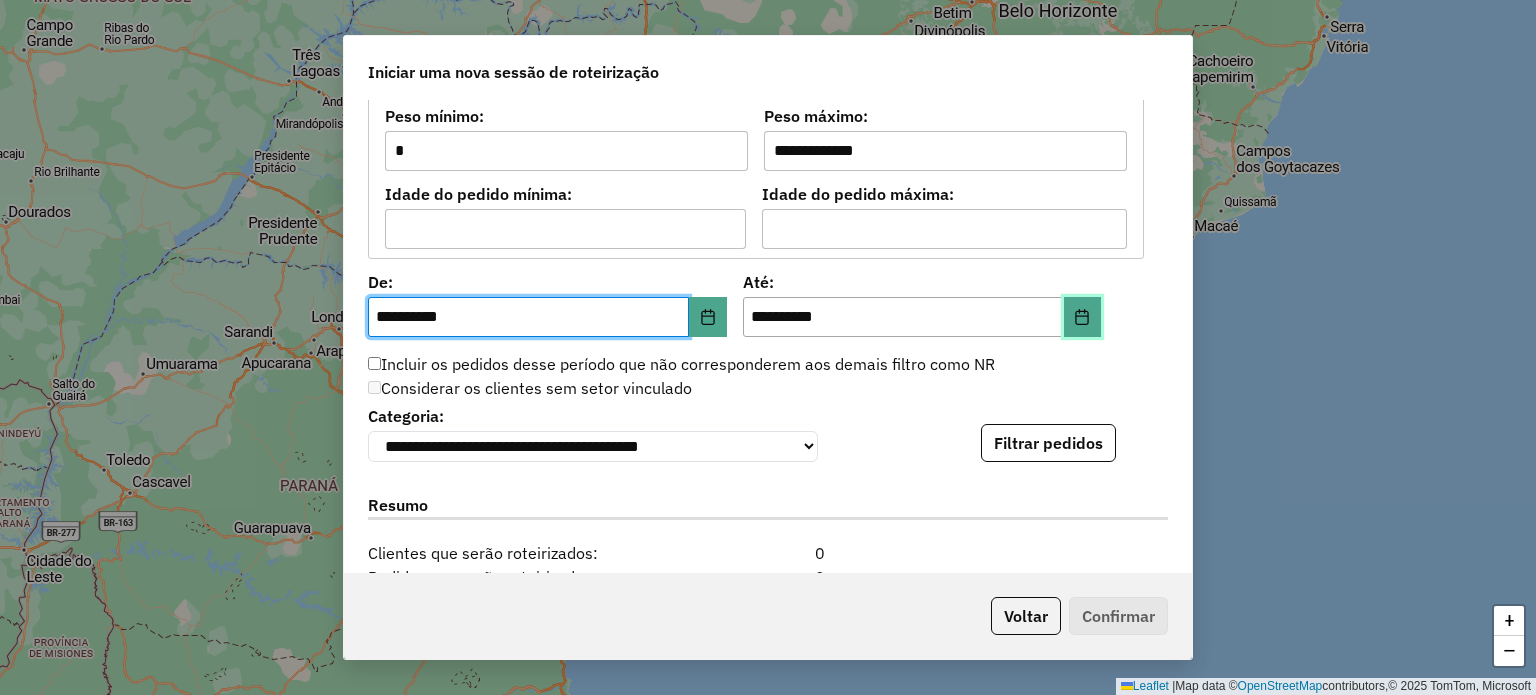 click at bounding box center [1083, 317] 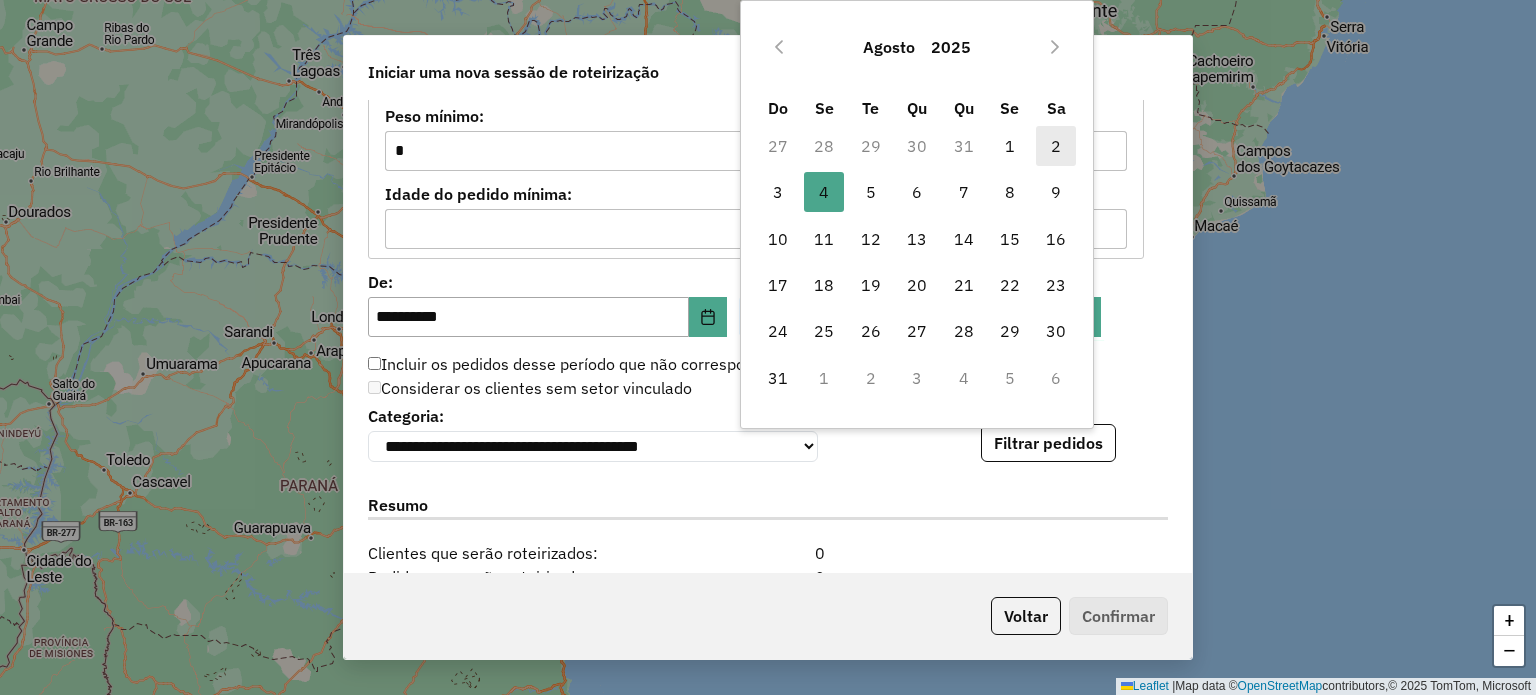 click on "2" at bounding box center (1056, 146) 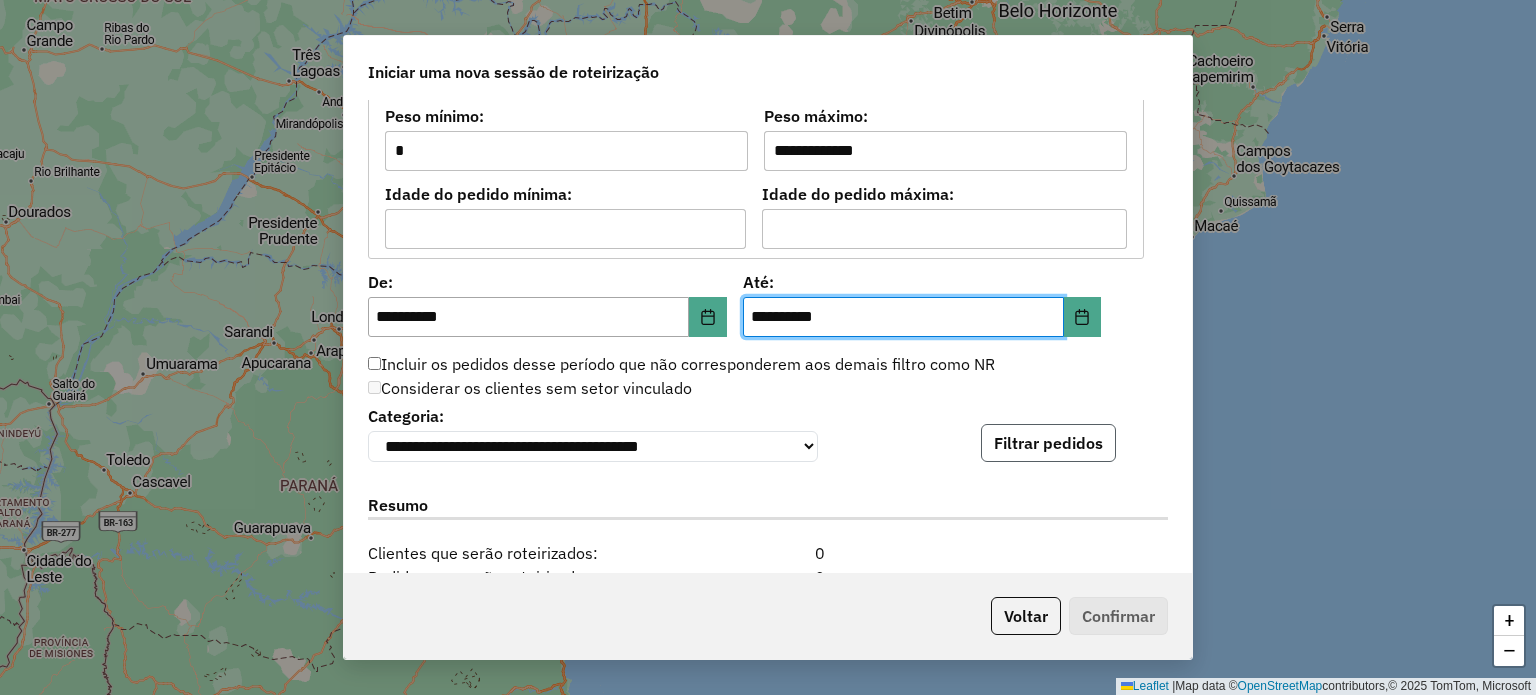 click on "Filtrar pedidos" 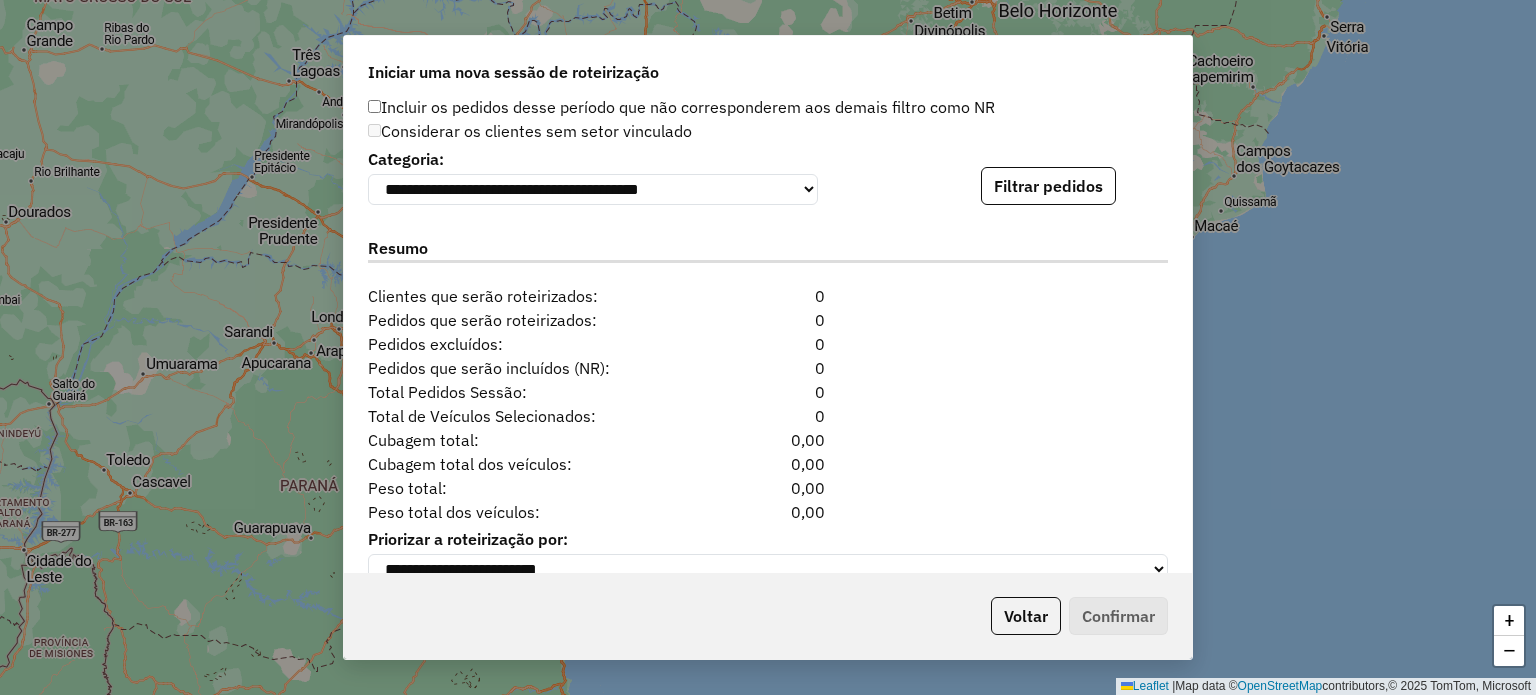 scroll, scrollTop: 2060, scrollLeft: 0, axis: vertical 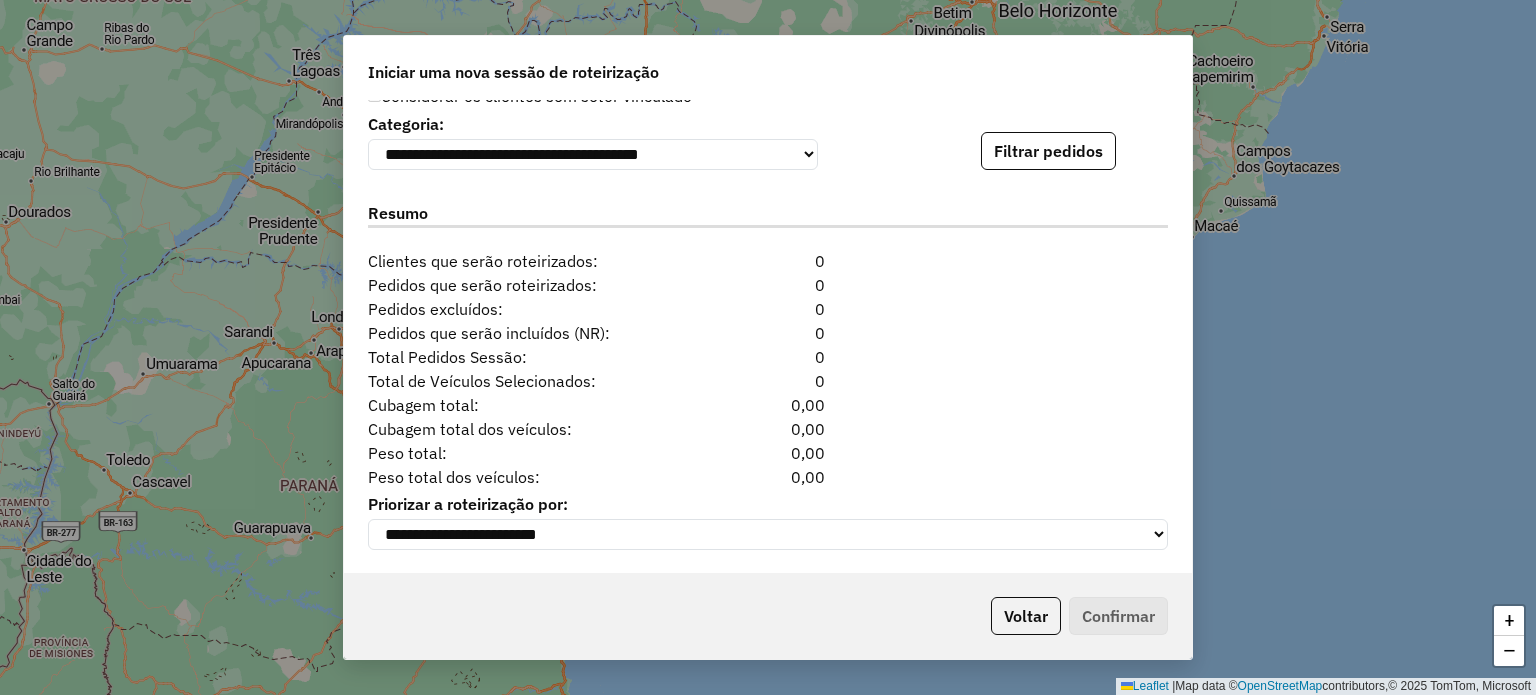 click on "**********" 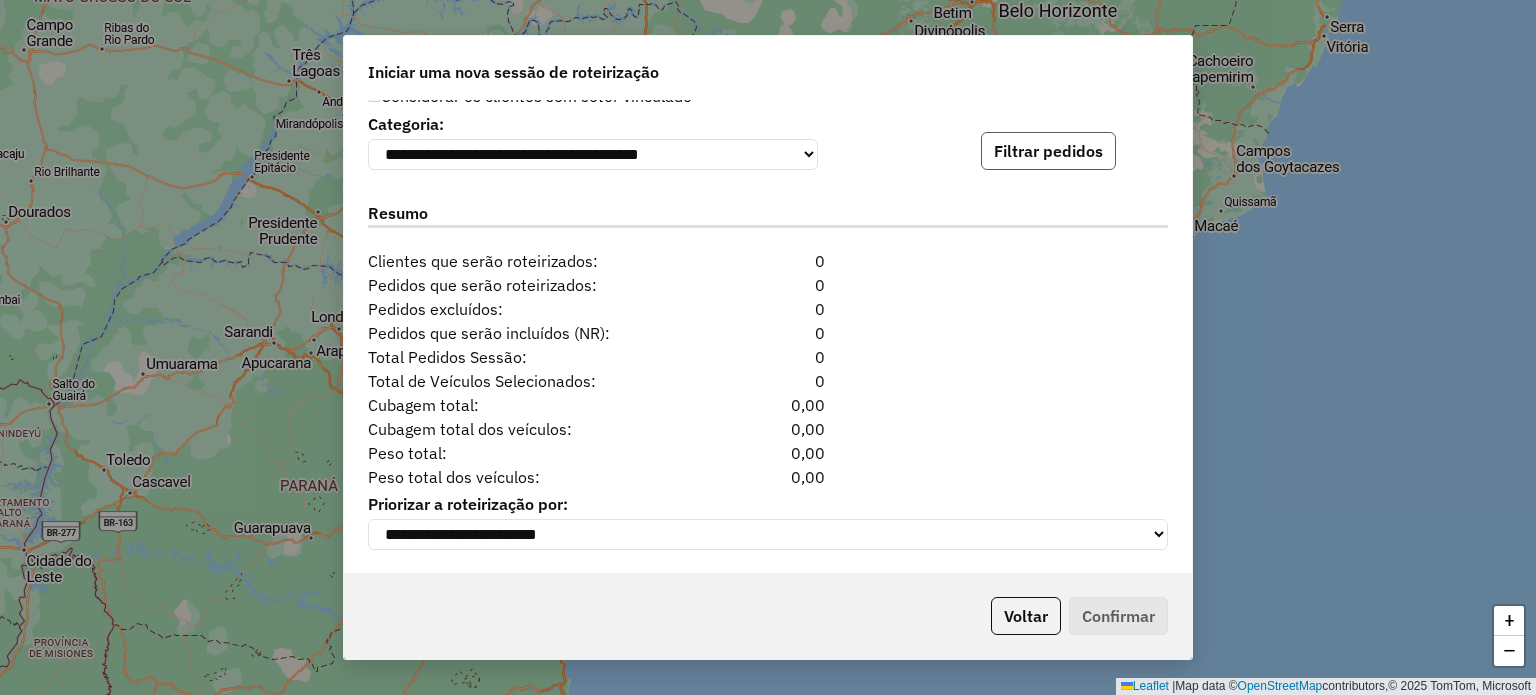 click on "Filtrar pedidos" 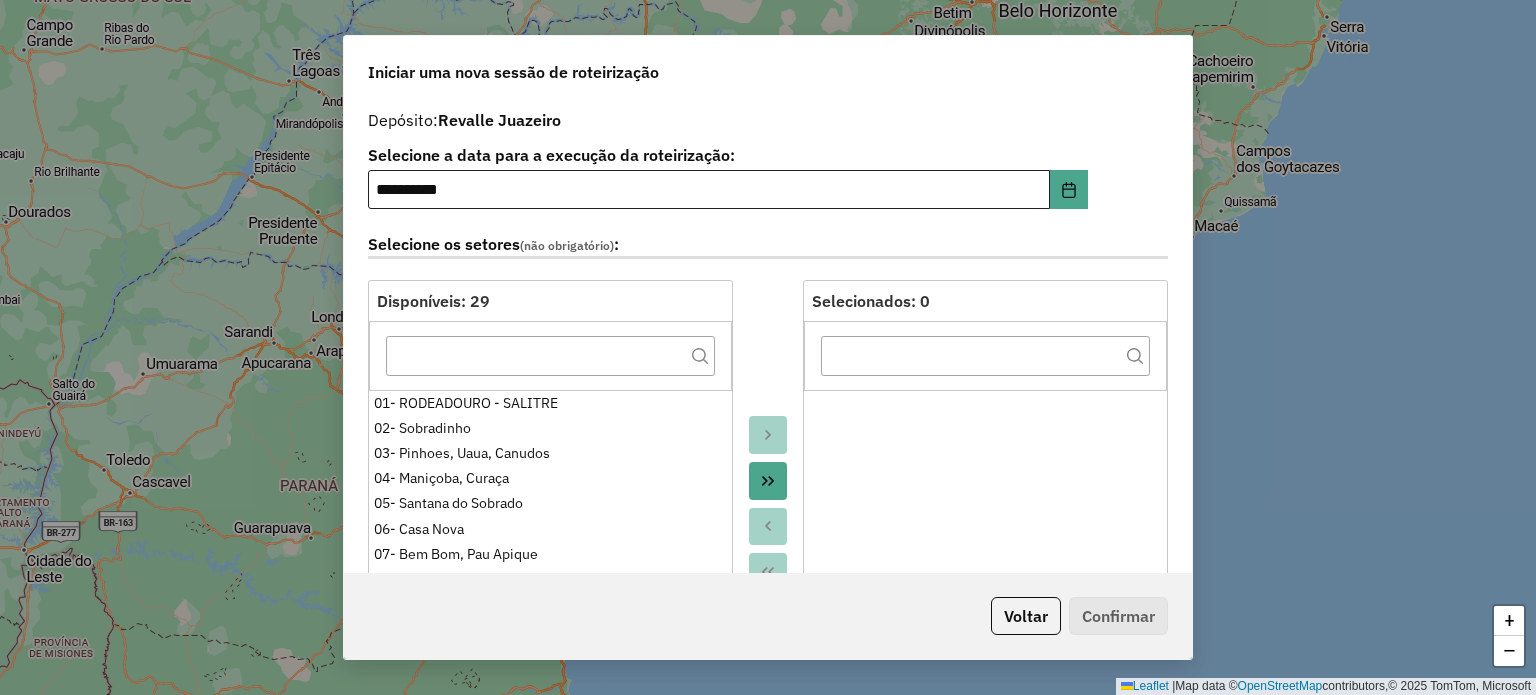 scroll, scrollTop: 0, scrollLeft: 0, axis: both 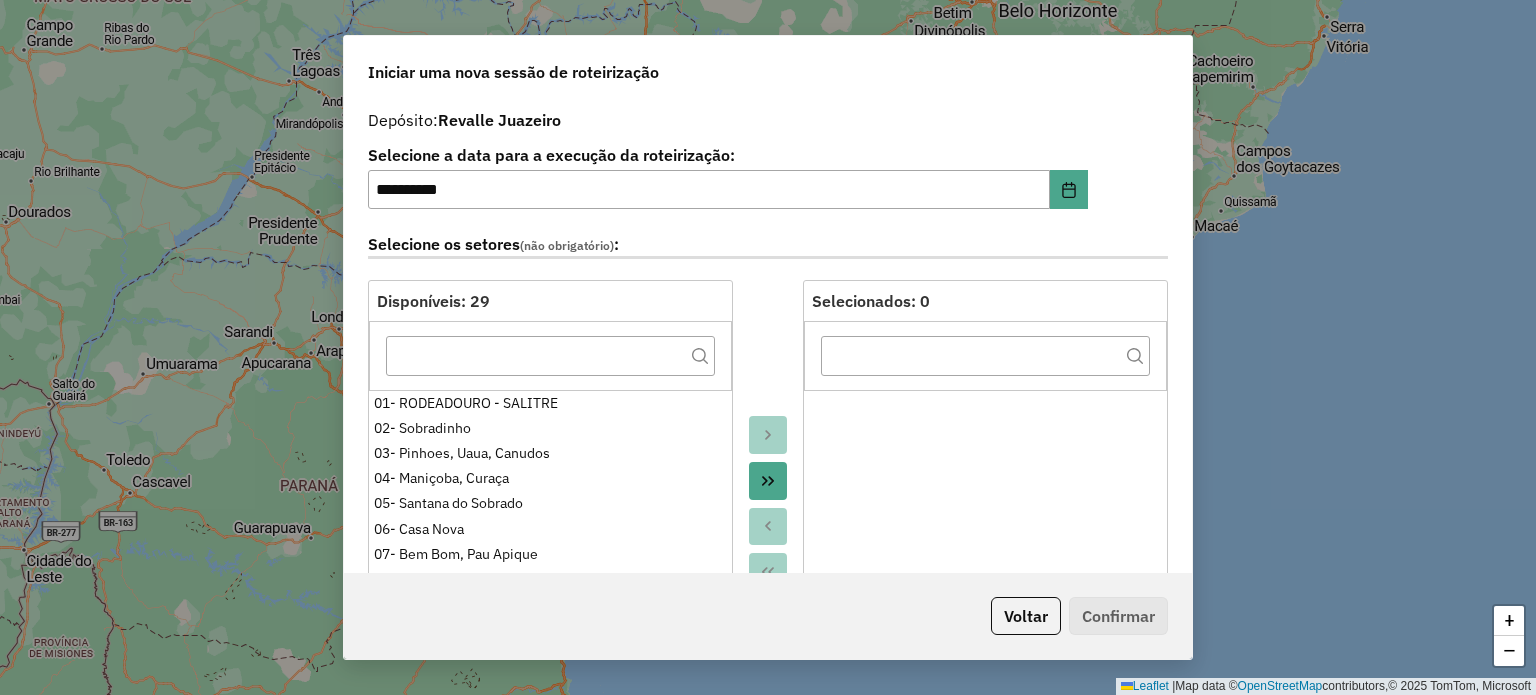 click on "**********" 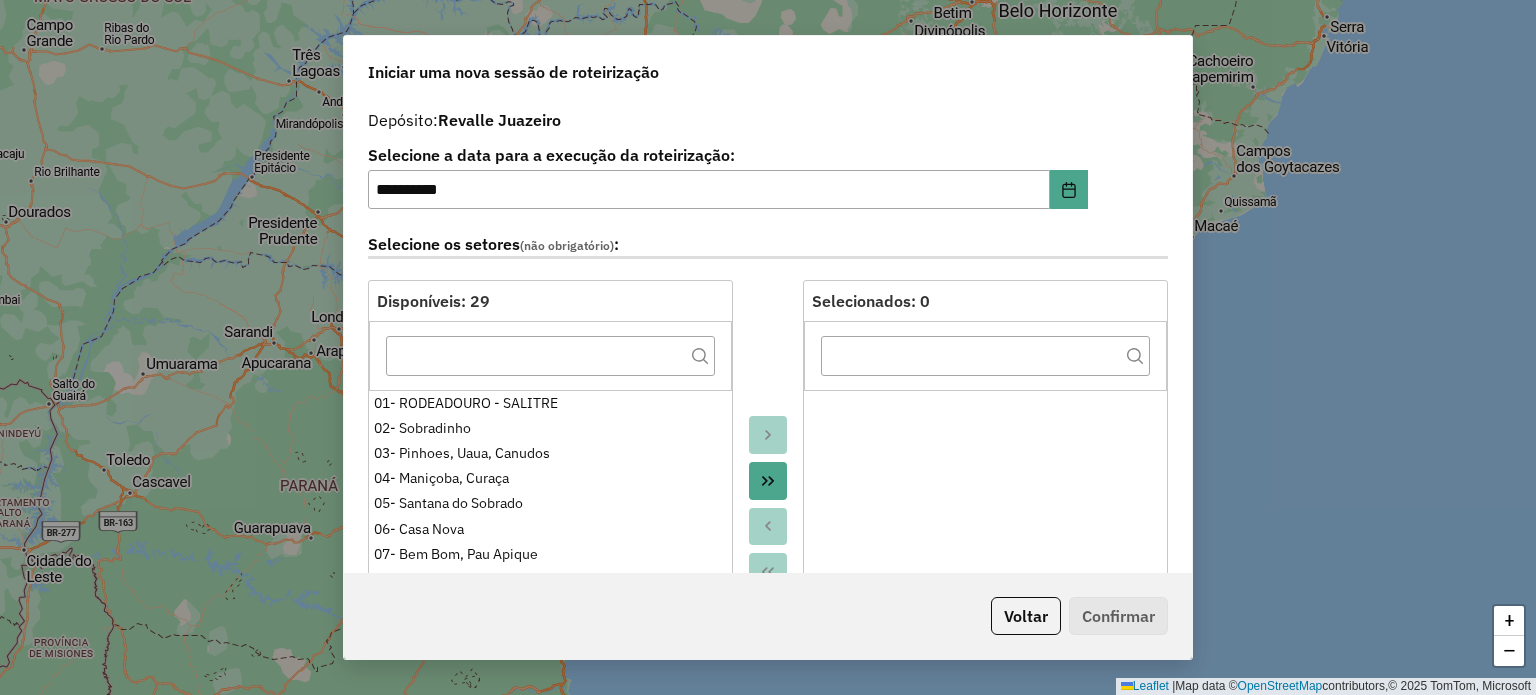 click on "Voltar   Confirmar" 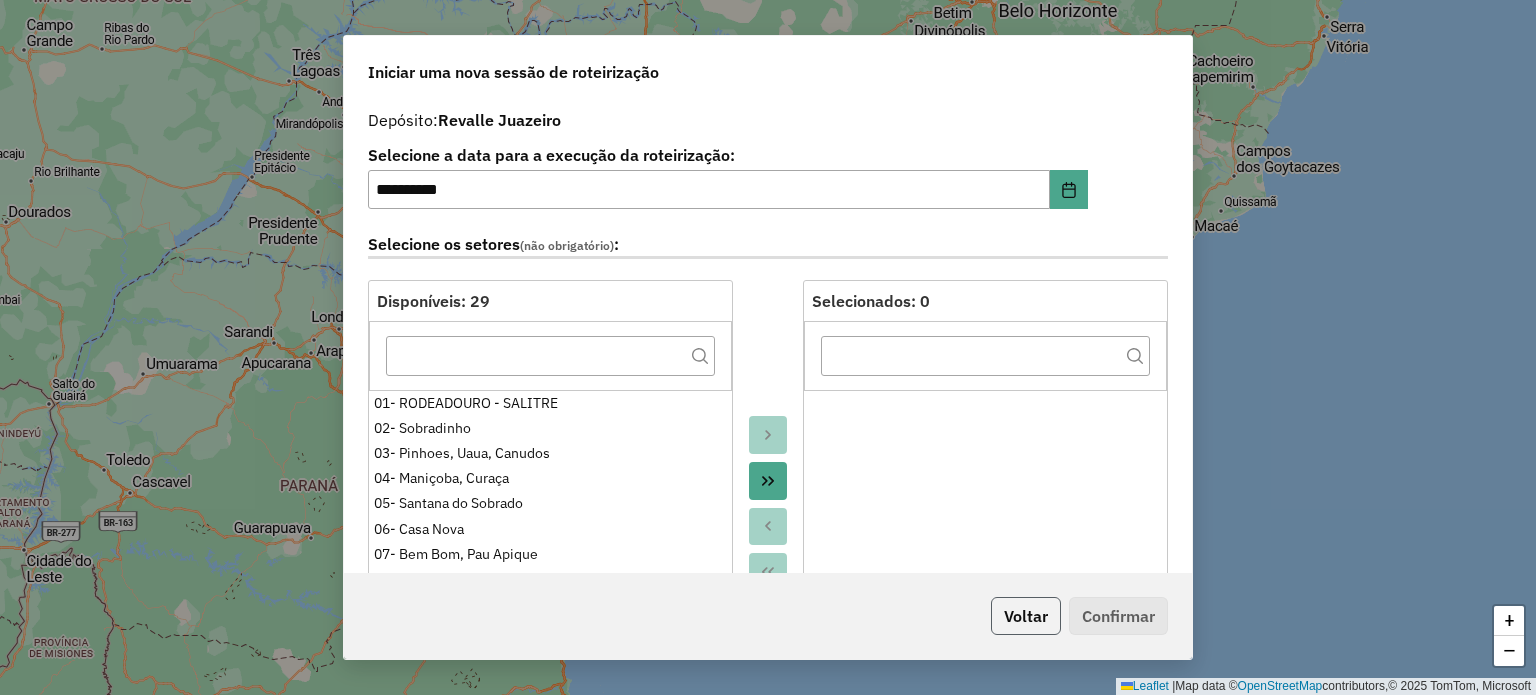click on "Voltar" 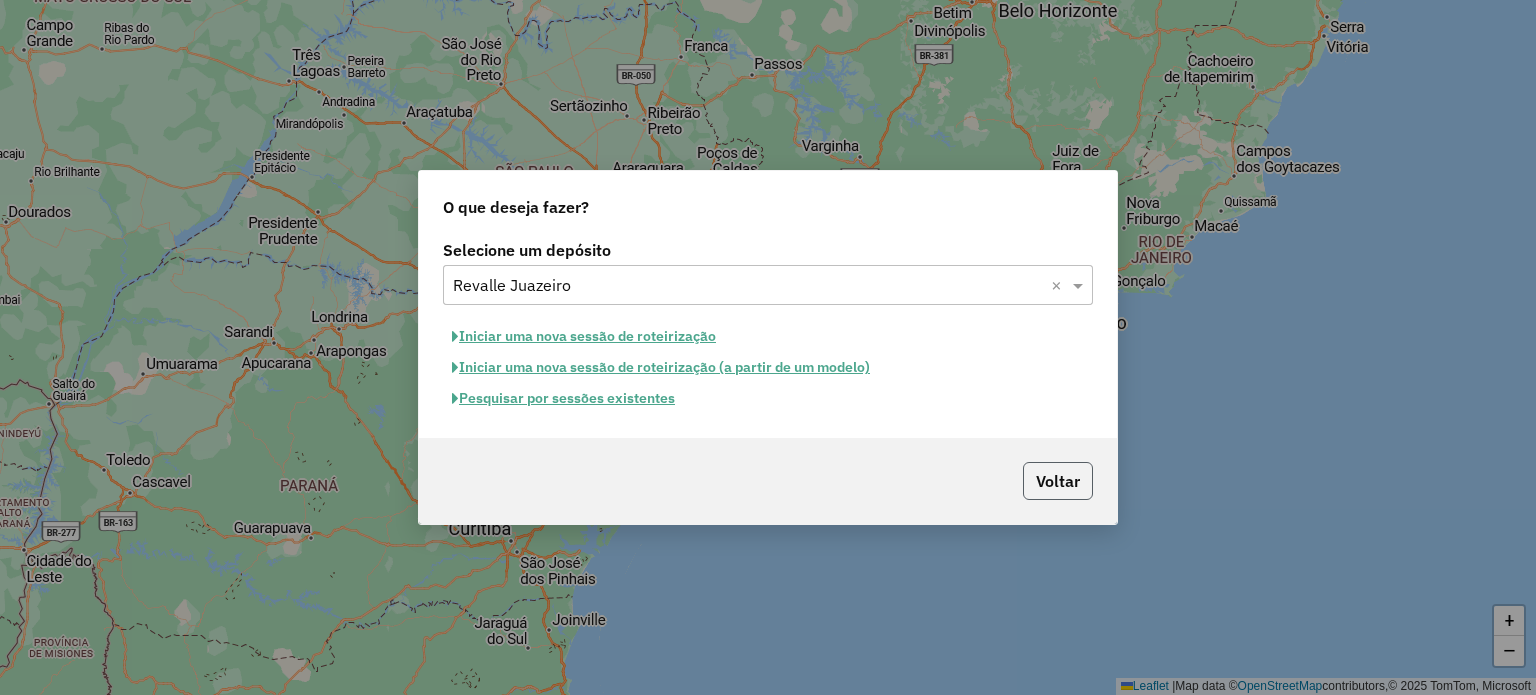 click on "Voltar" 